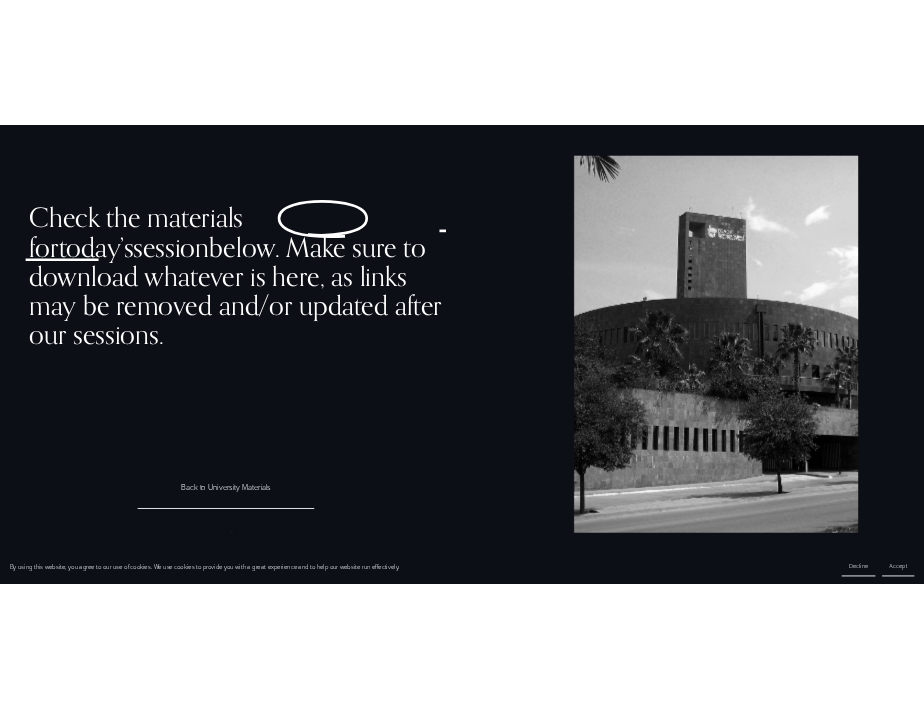 scroll, scrollTop: 0, scrollLeft: 0, axis: both 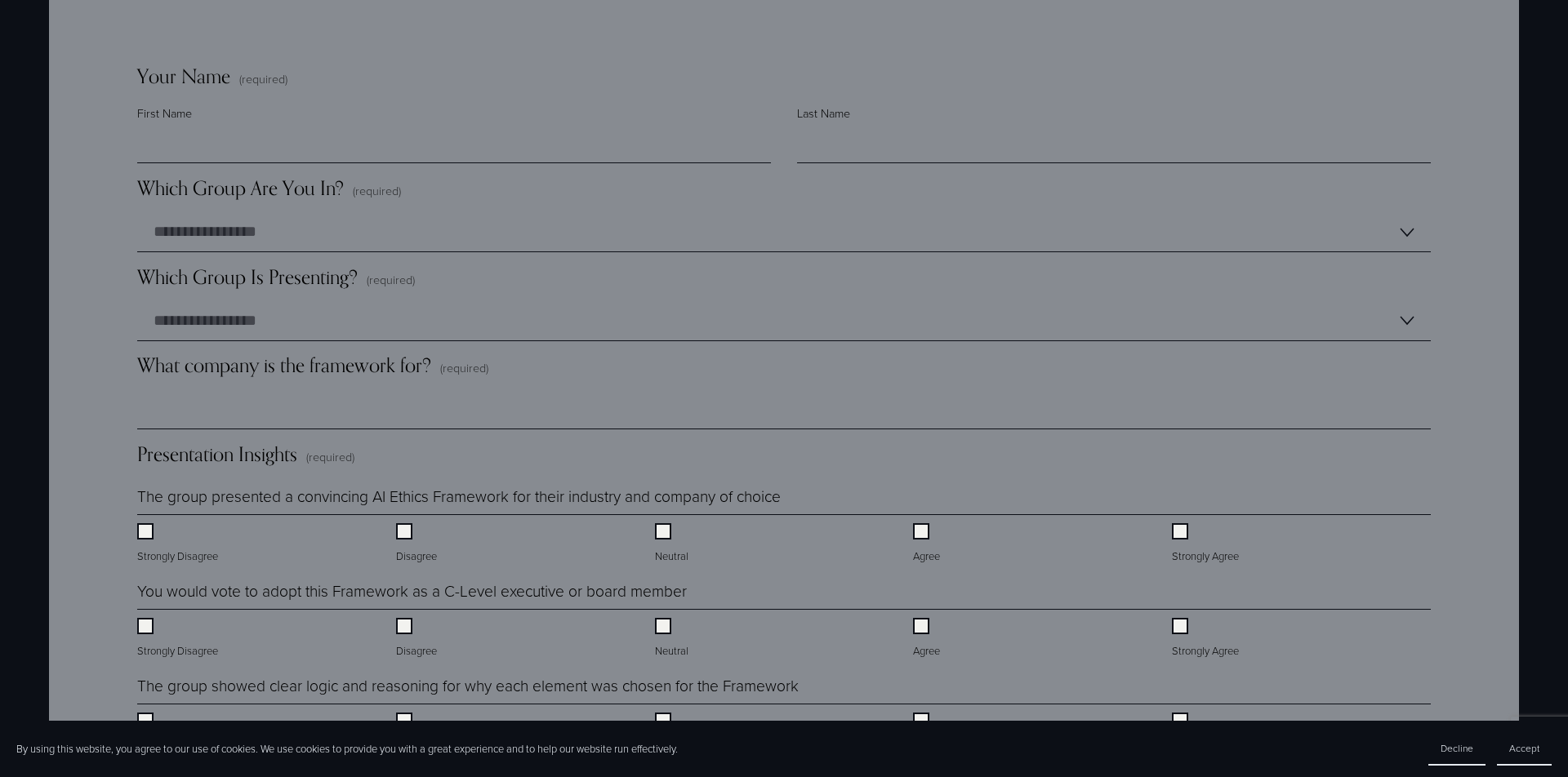 click on "Which Group Is Presenting?" at bounding box center [247, 277] 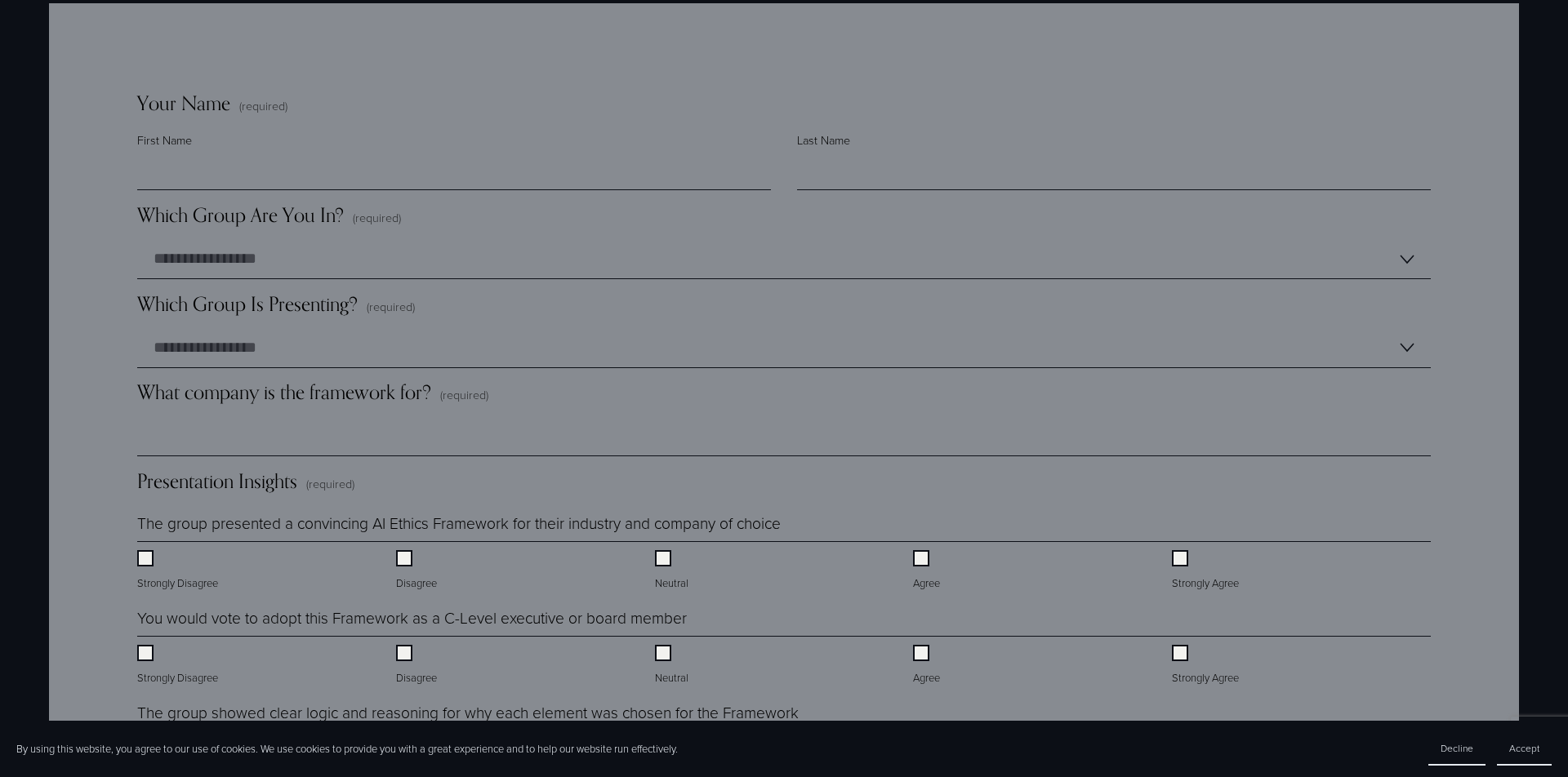 scroll, scrollTop: 1068, scrollLeft: 0, axis: vertical 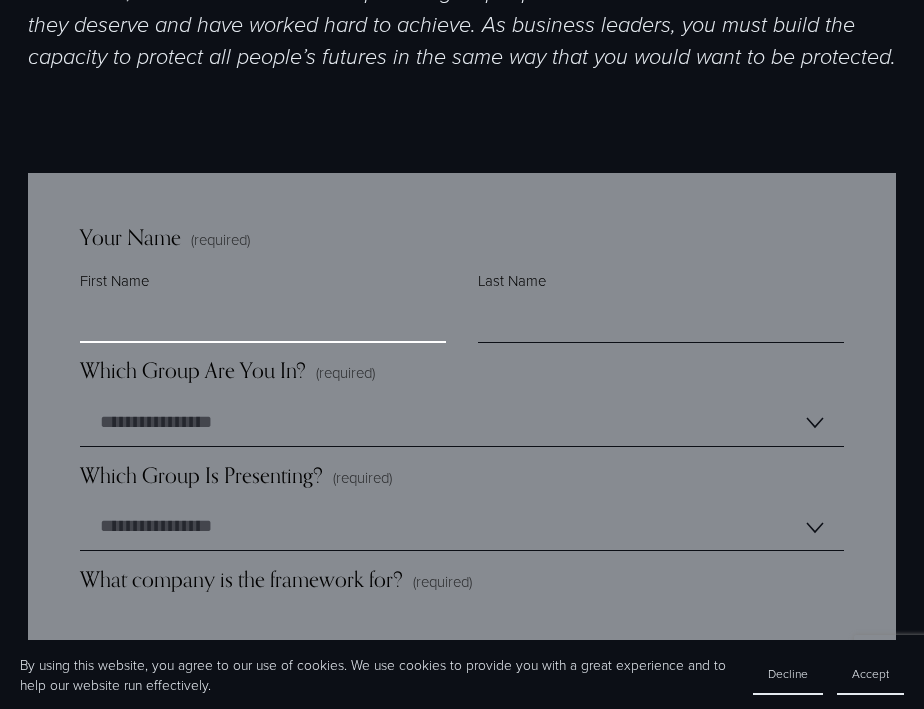 click on "First Name" at bounding box center (263, 319) 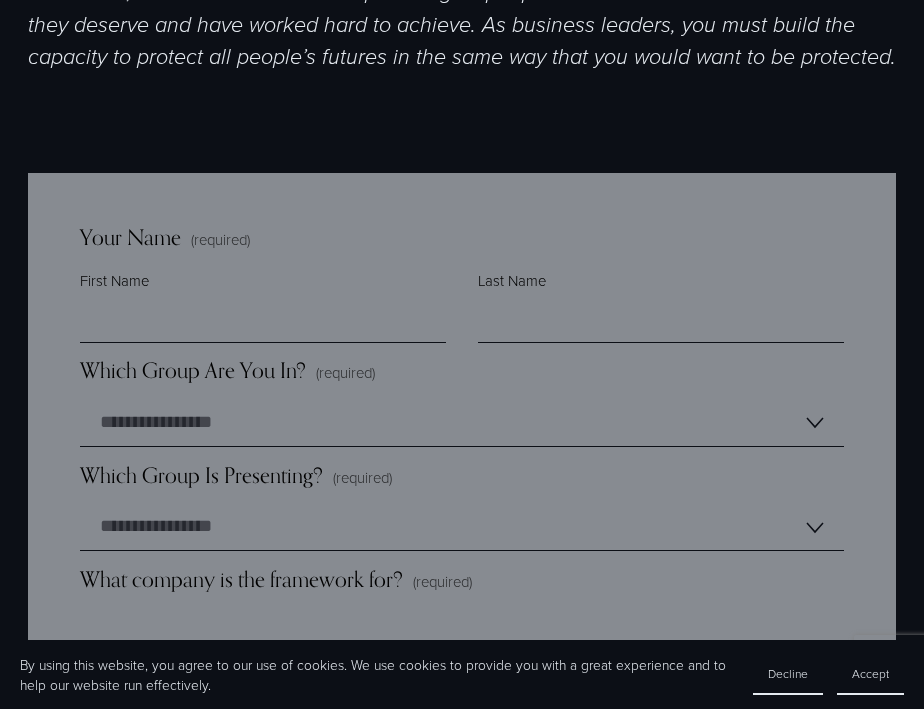 click on "Your Name (required) First Name Last Name" at bounding box center (462, 291) 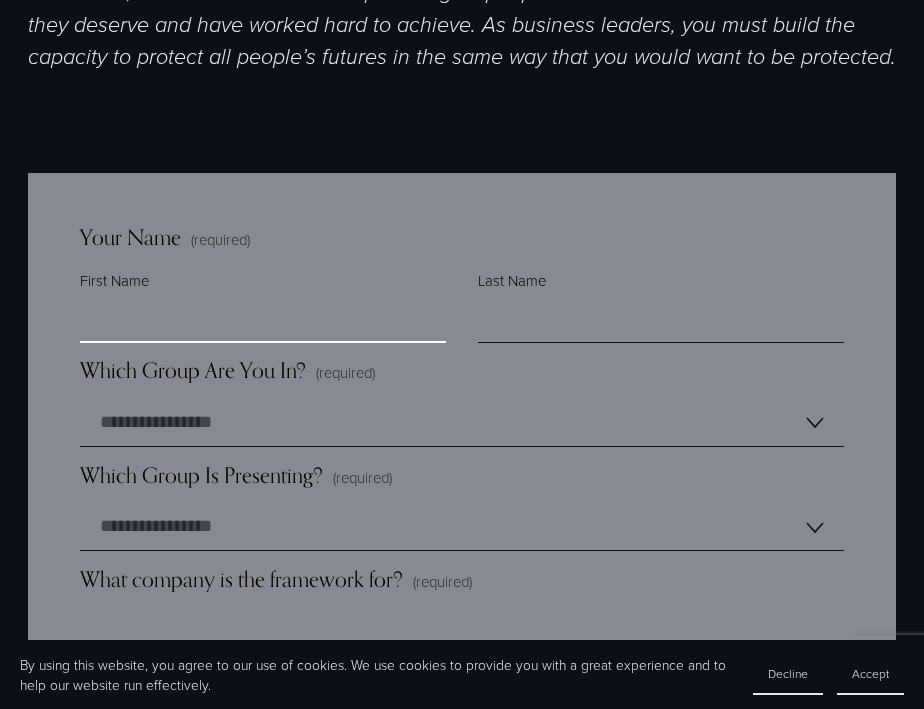 click on "First Name" at bounding box center (263, 319) 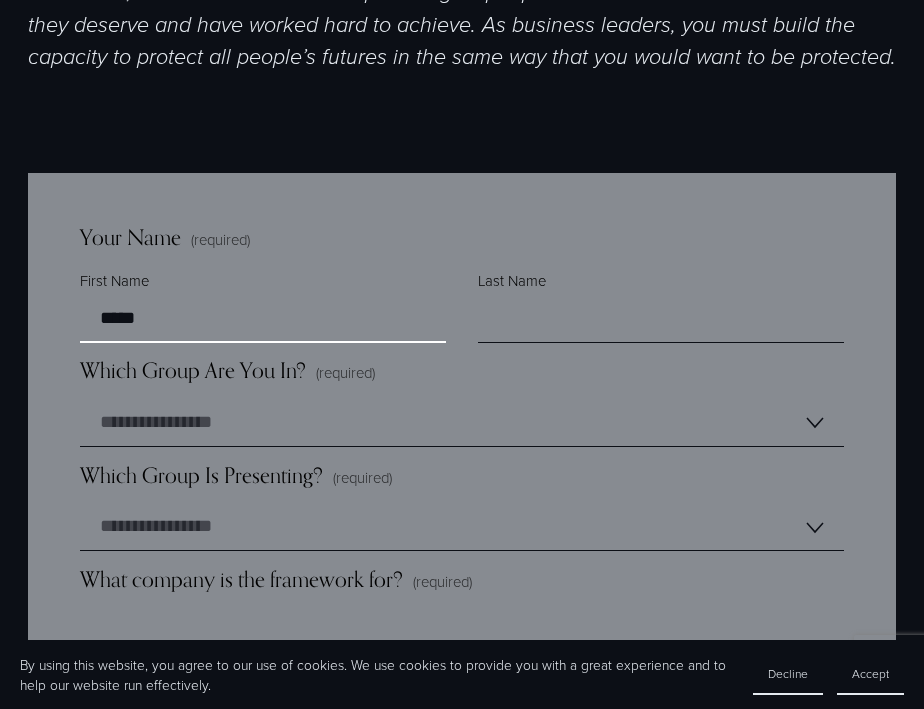 type on "*****" 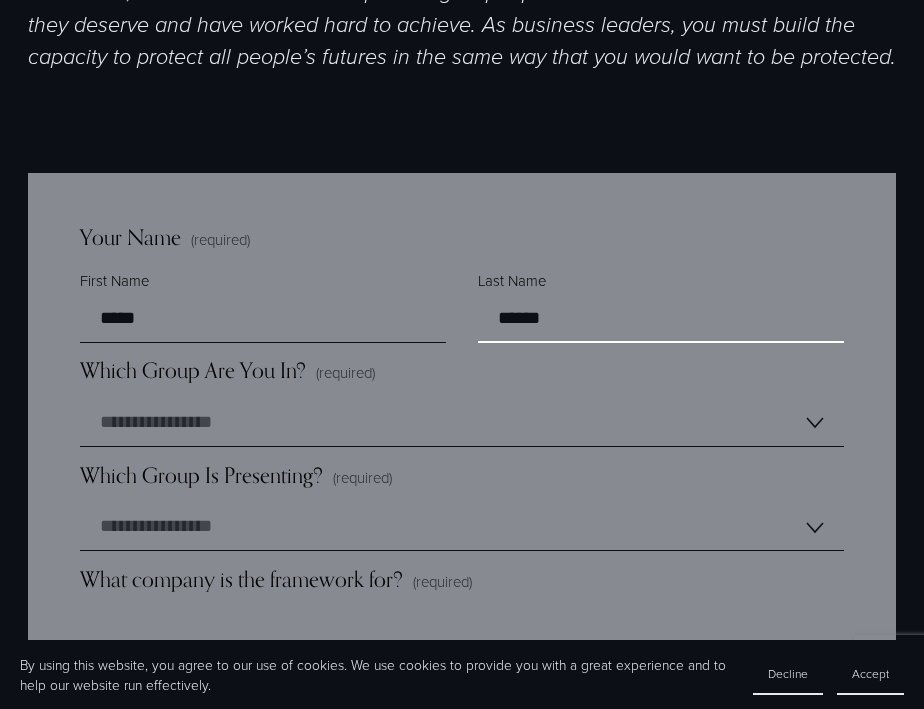 type on "******" 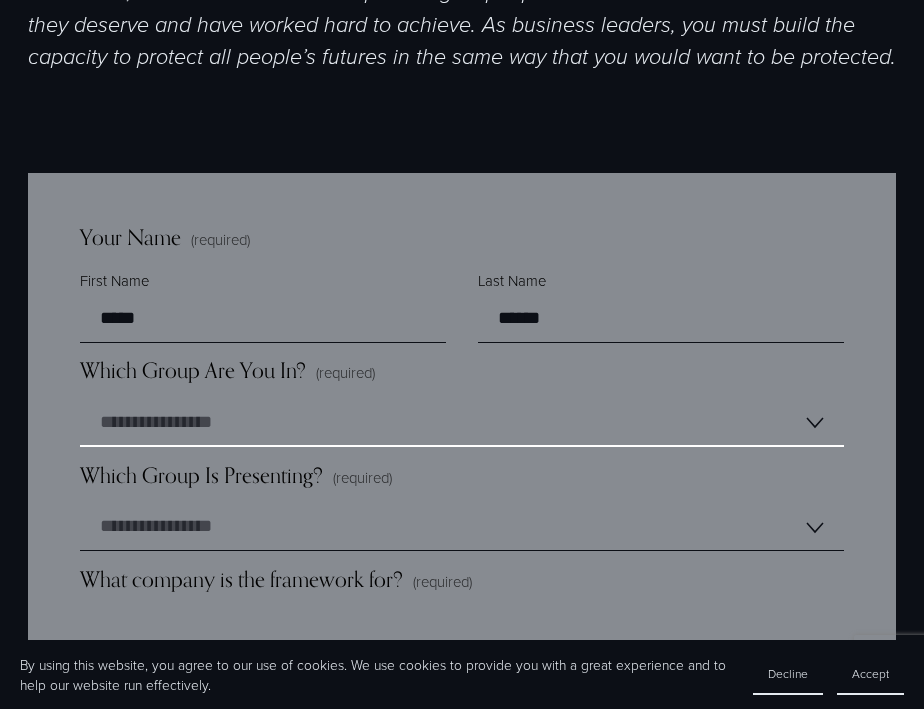 select on "*******" 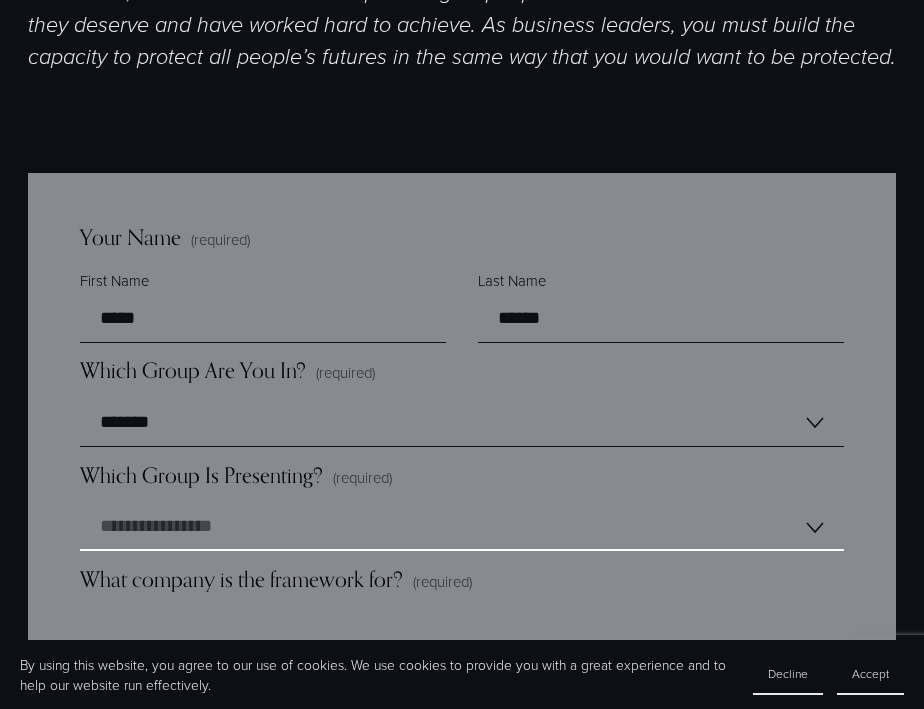 select on "*******" 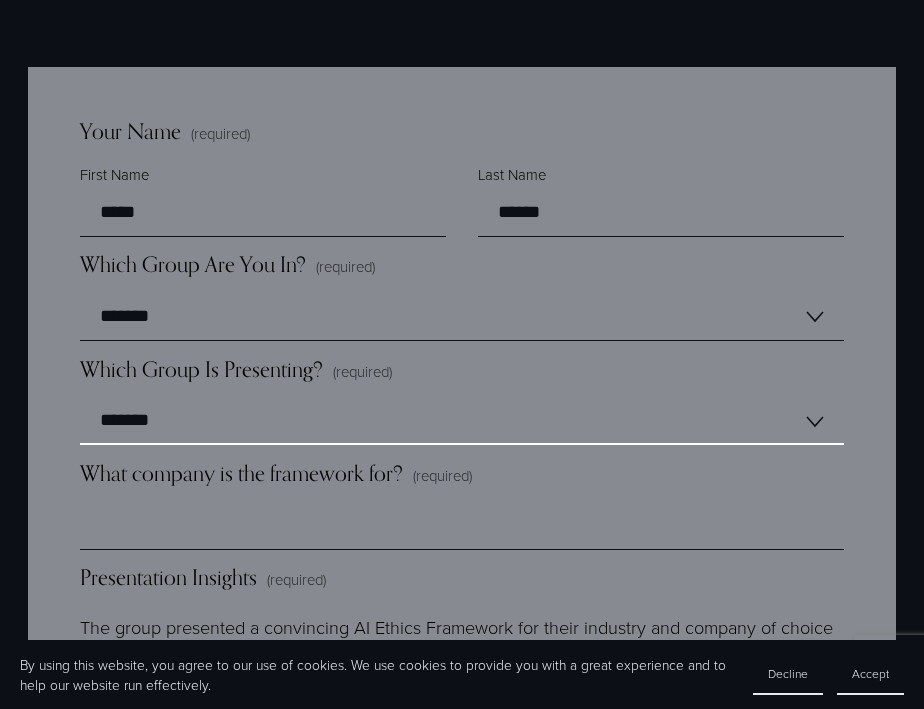 scroll, scrollTop: 1450, scrollLeft: 0, axis: vertical 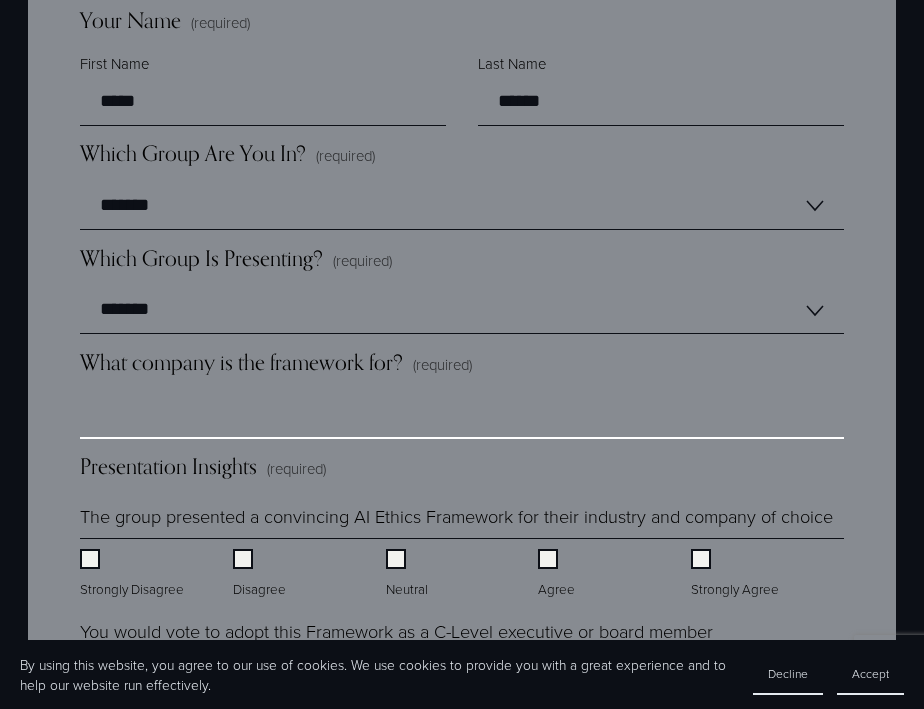 click on "What company is the framework for? (required)" at bounding box center [462, 415] 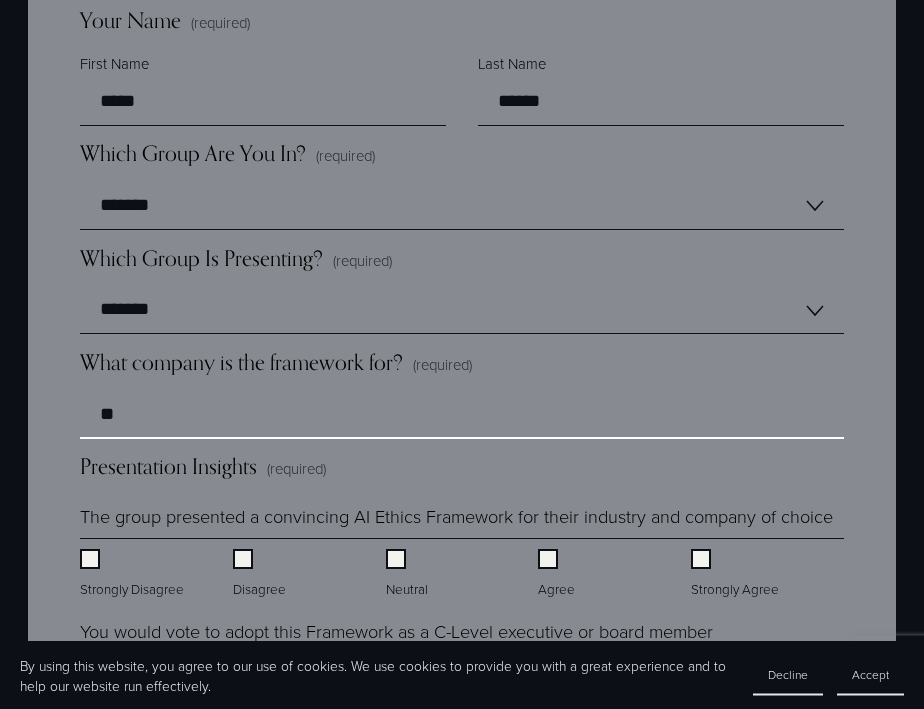 scroll, scrollTop: 1449, scrollLeft: 0, axis: vertical 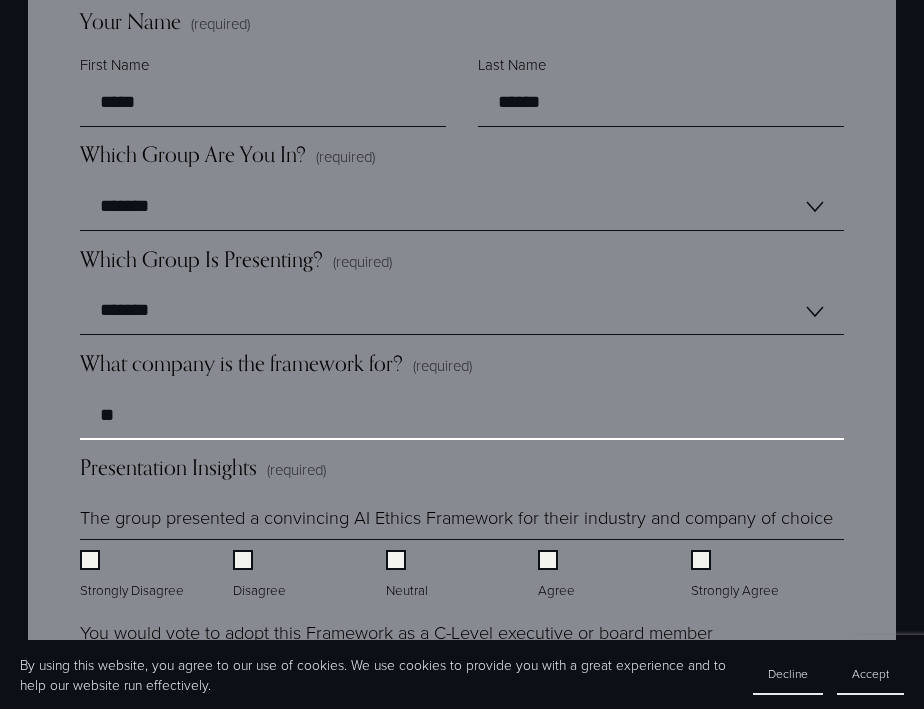 type on "*" 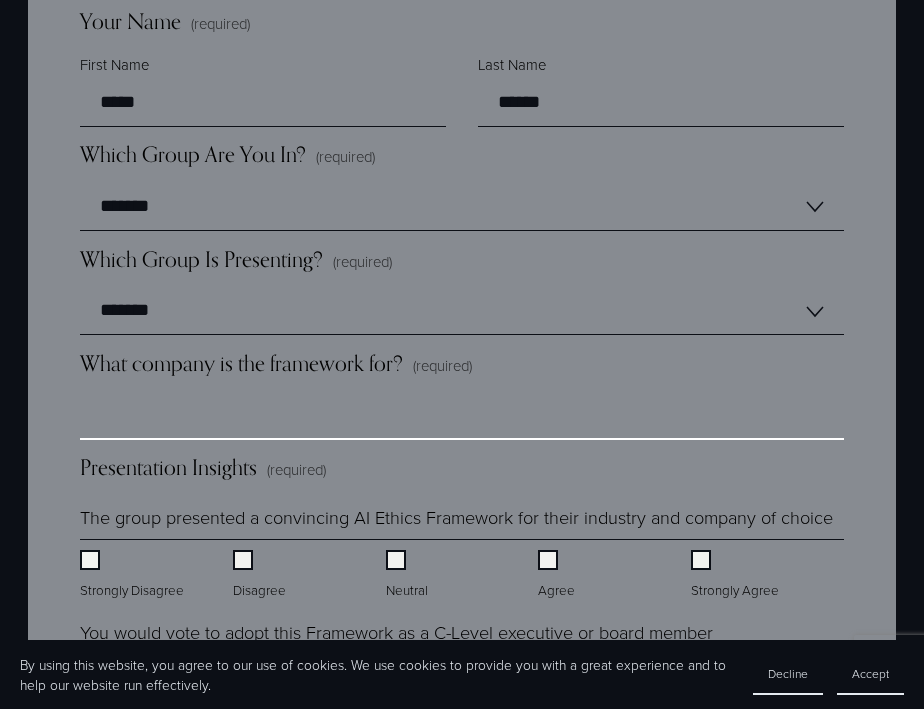 type on "*" 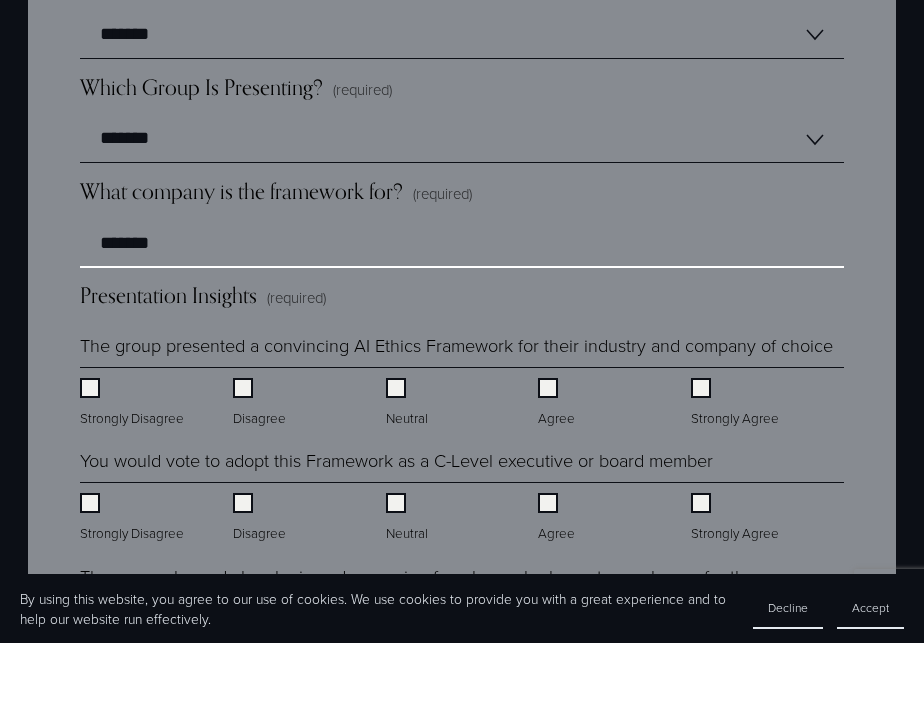 scroll, scrollTop: 1608, scrollLeft: 0, axis: vertical 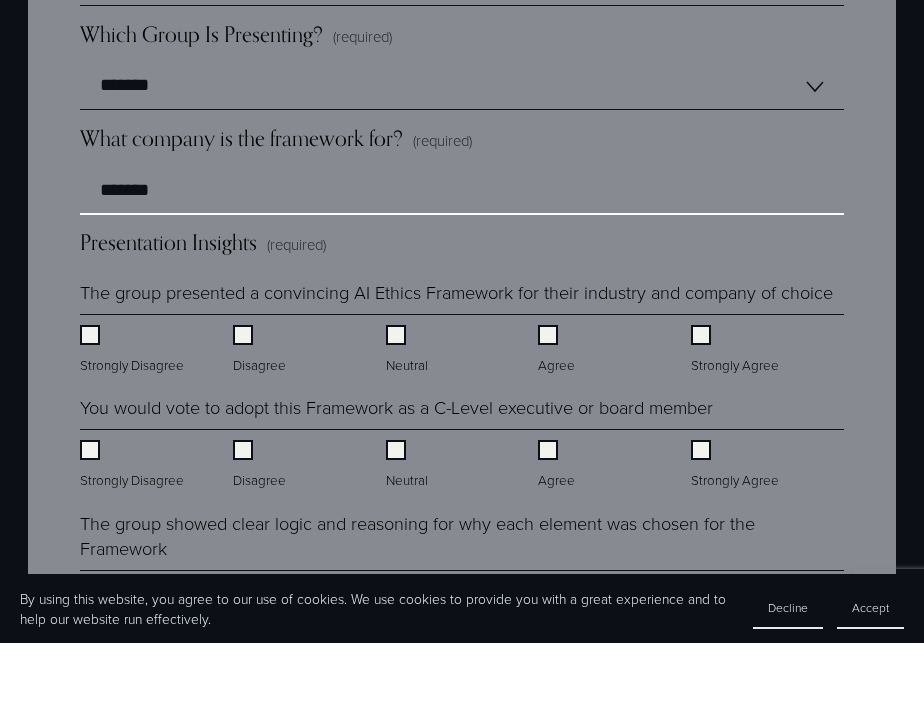 type on "*******" 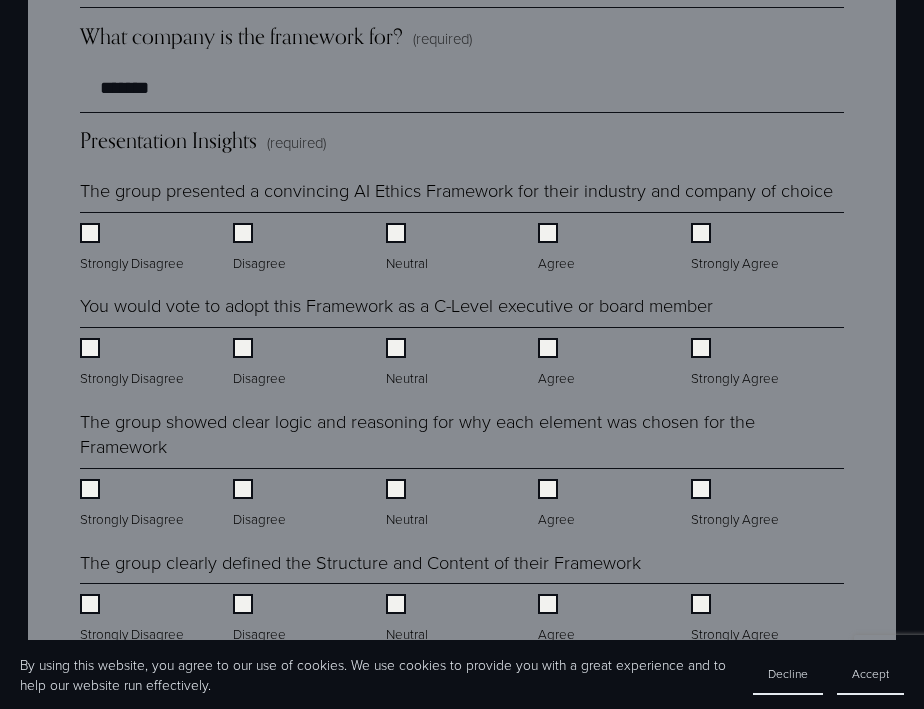 scroll, scrollTop: 1786, scrollLeft: 0, axis: vertical 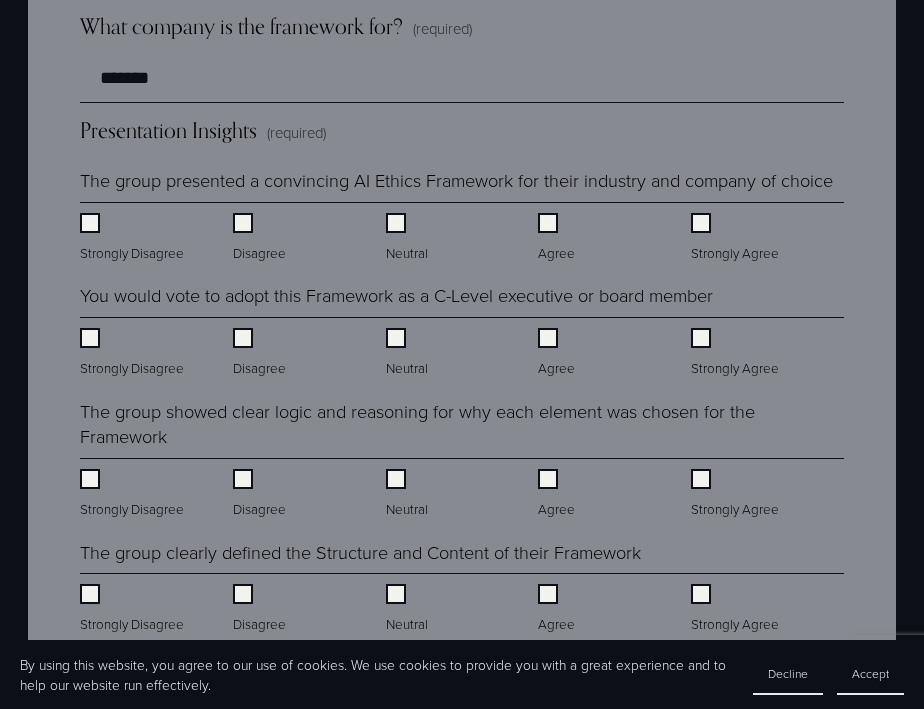 click on "Agree" at bounding box center (558, 353) 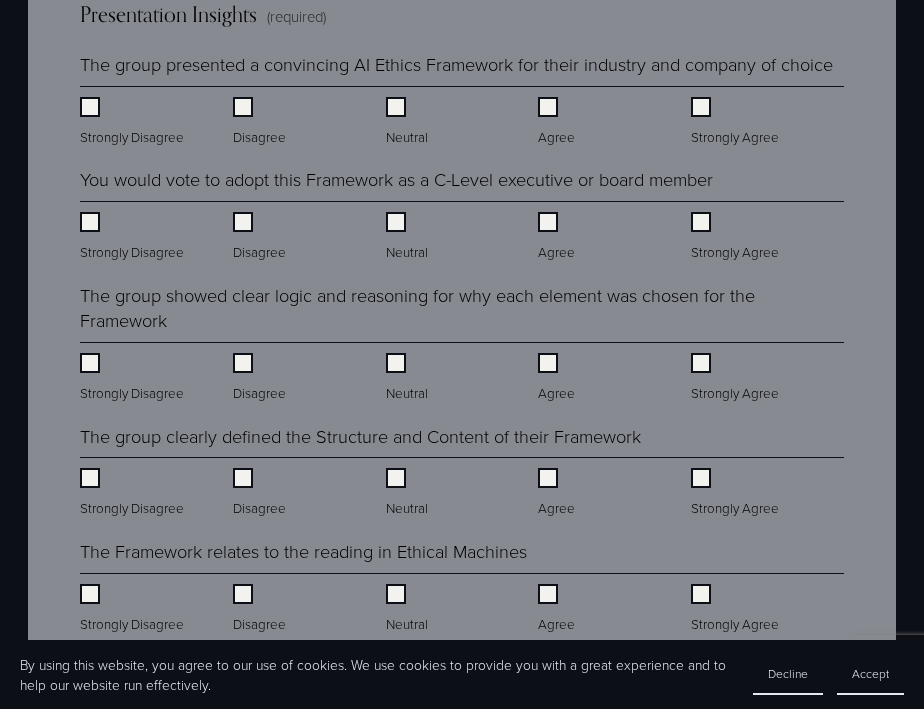scroll, scrollTop: 1912, scrollLeft: 0, axis: vertical 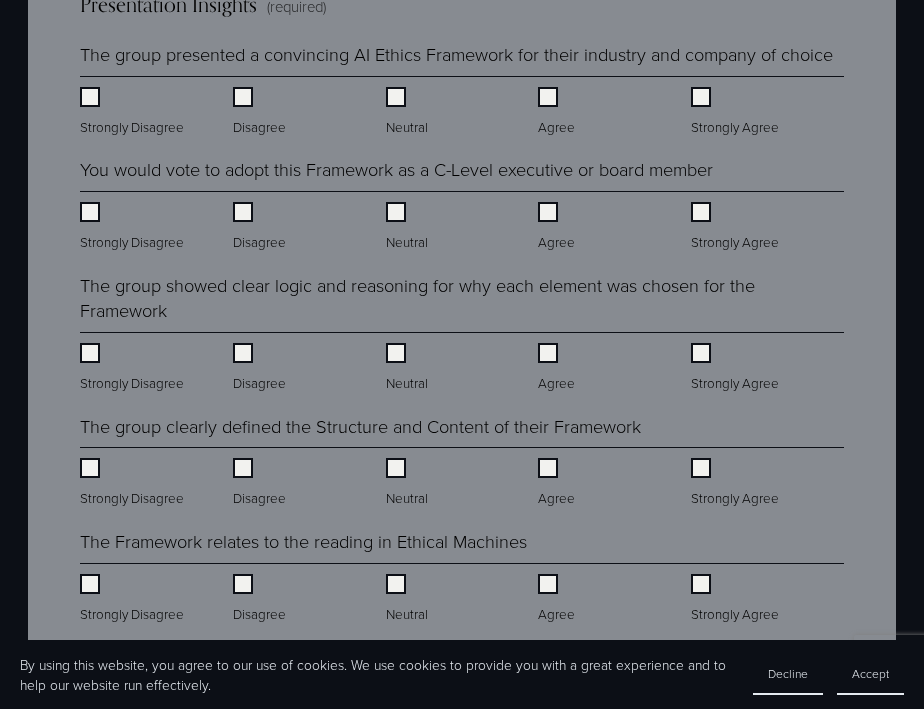 click on "Agree" at bounding box center (558, 368) 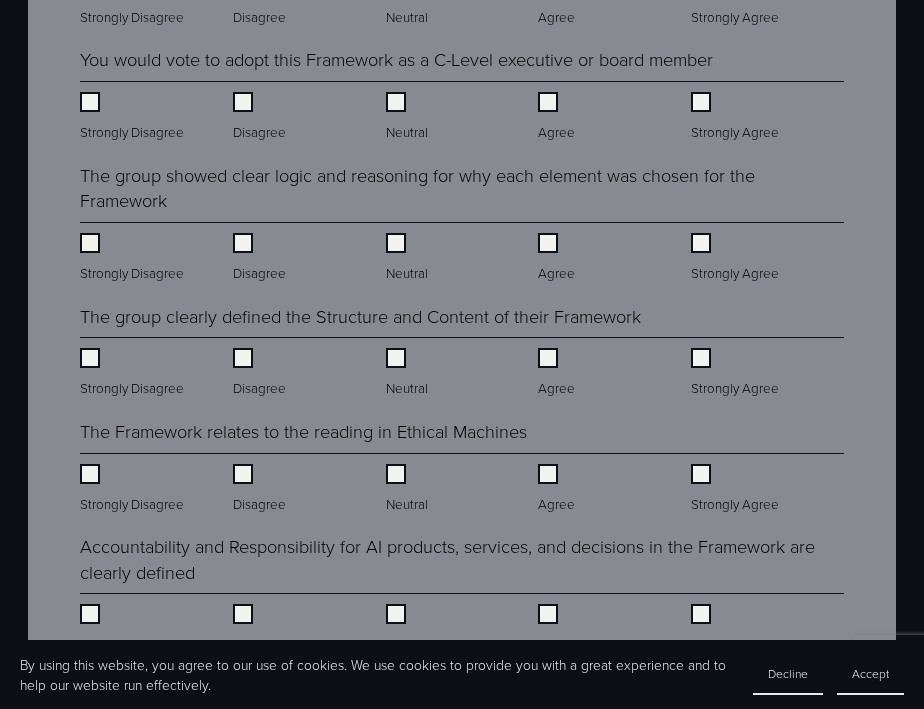 click on "Neutral" at bounding box center (409, 373) 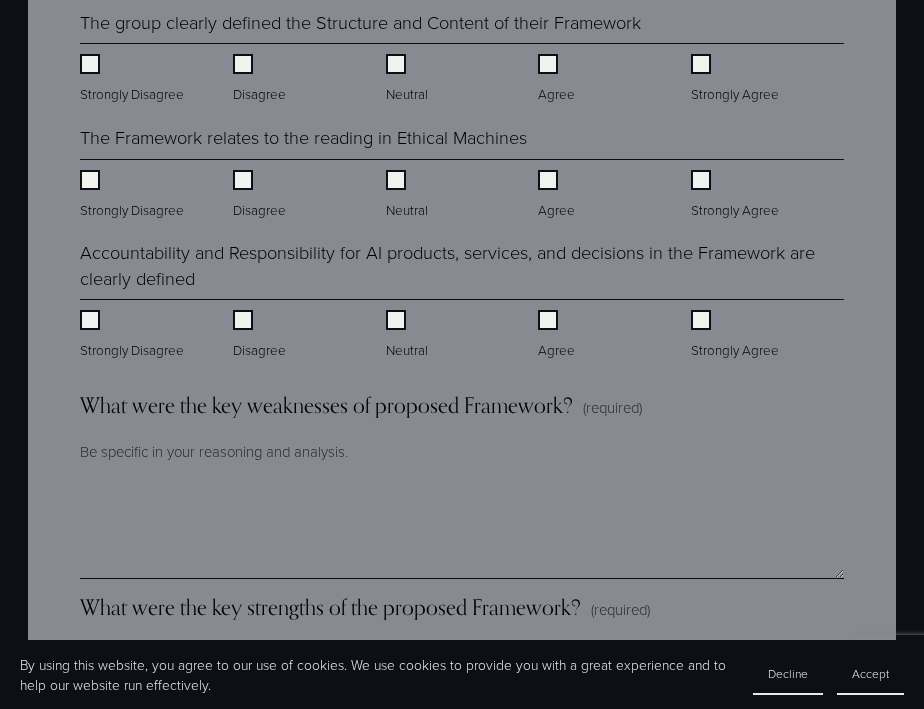 scroll, scrollTop: 2365, scrollLeft: 0, axis: vertical 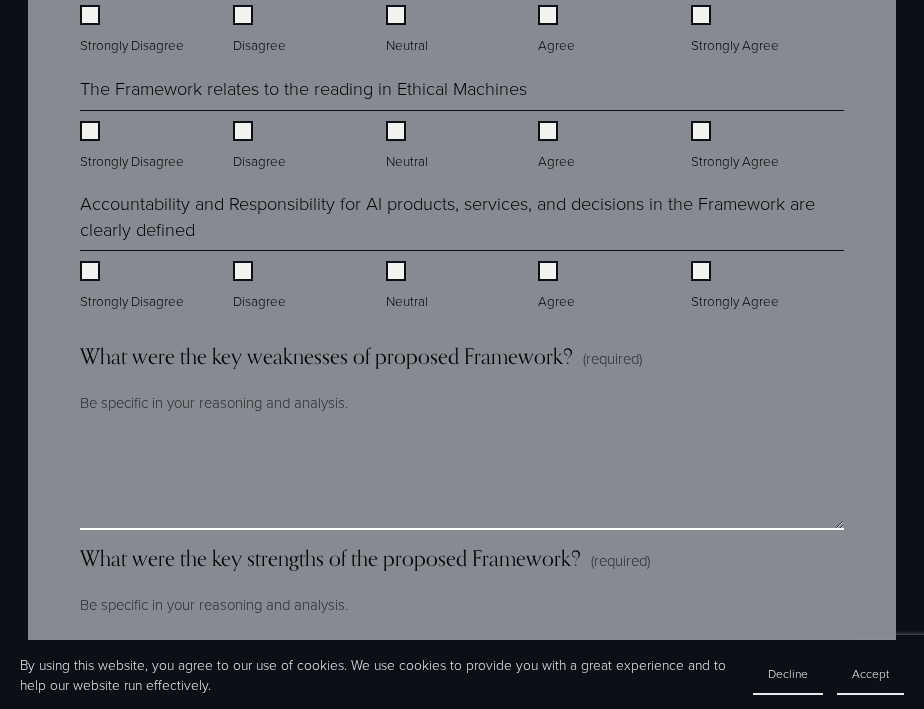 click on "What were the key weaknesses of proposed Framework? (required)" at bounding box center (462, 480) 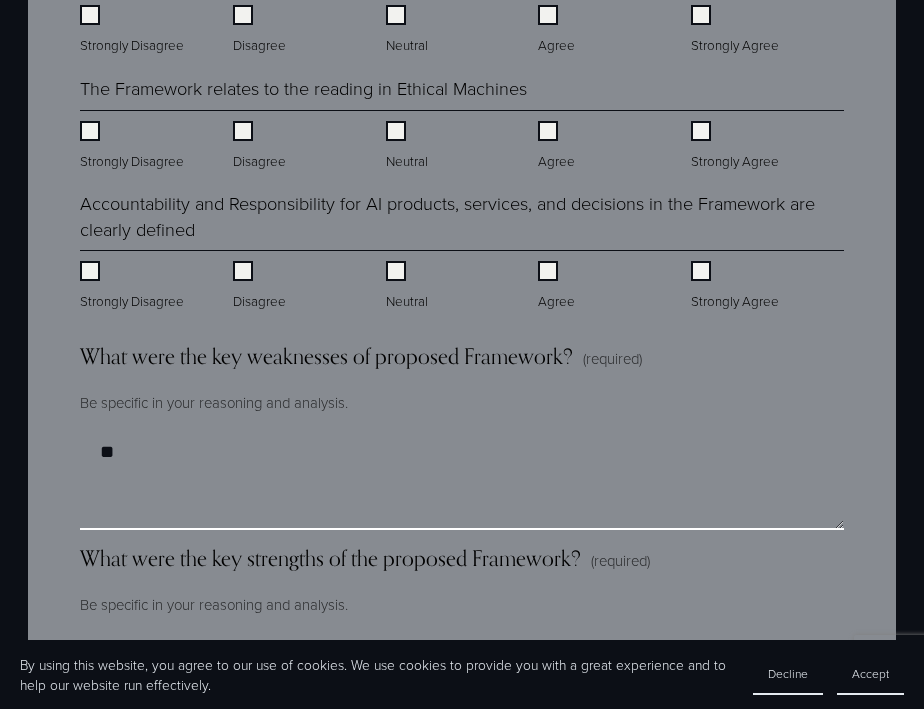 type on "*" 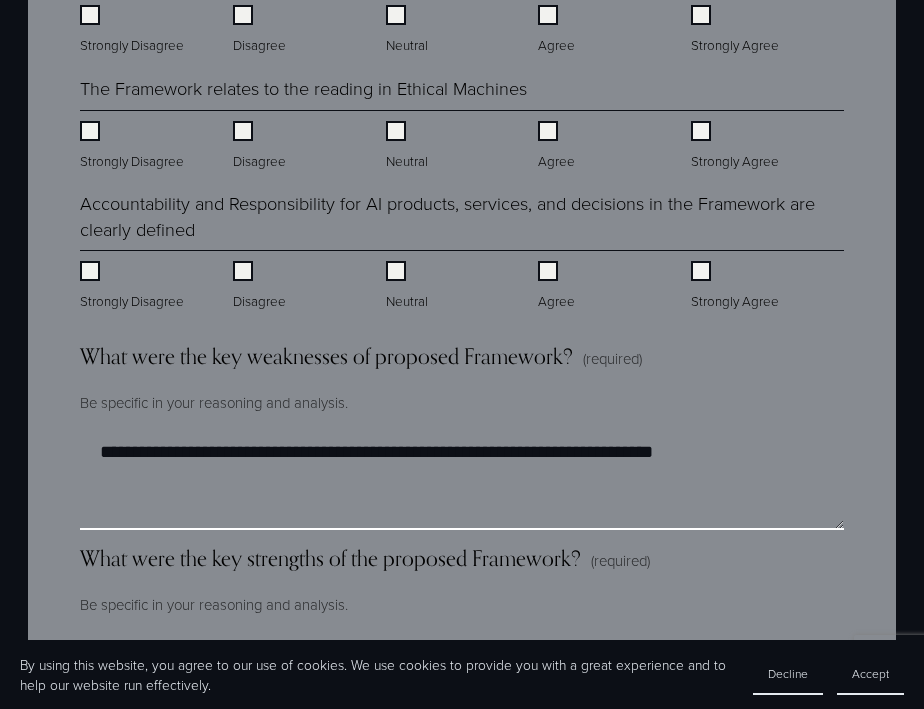 click on "**********" at bounding box center (462, 480) 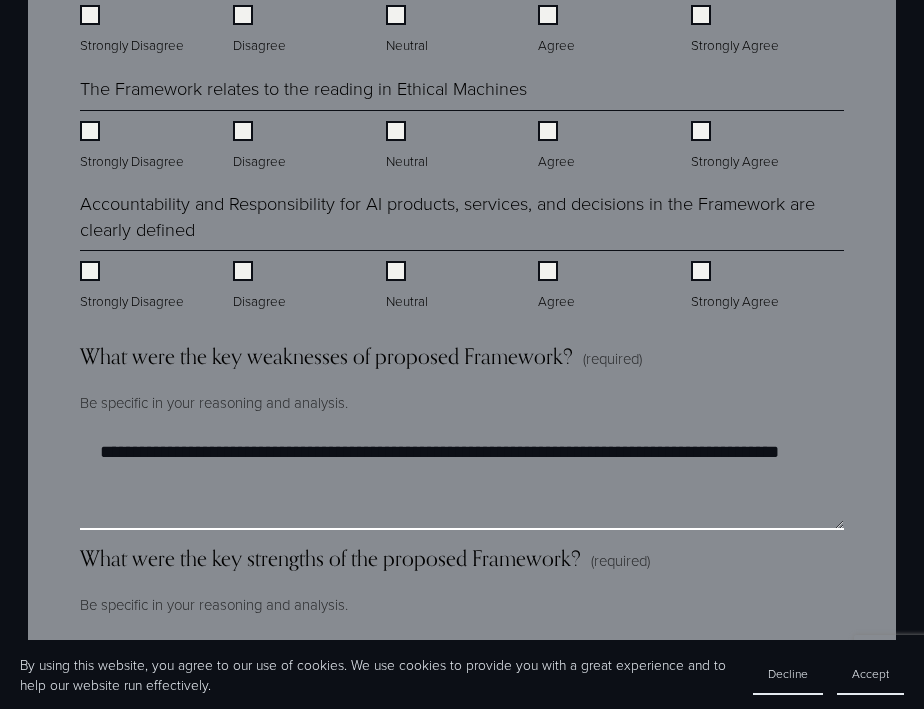 click on "**********" at bounding box center [462, 480] 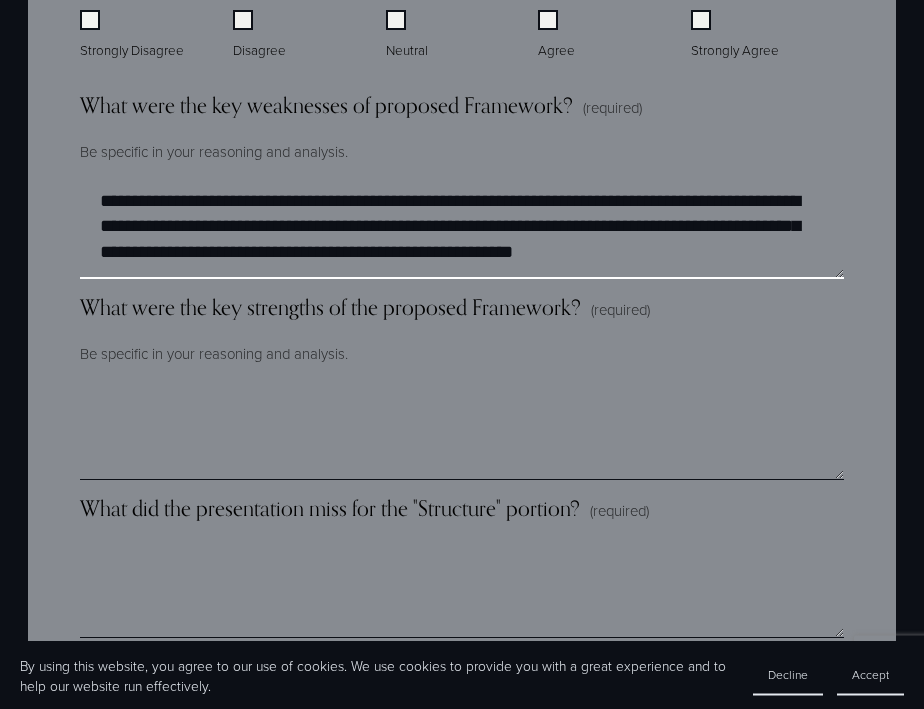 type on "**********" 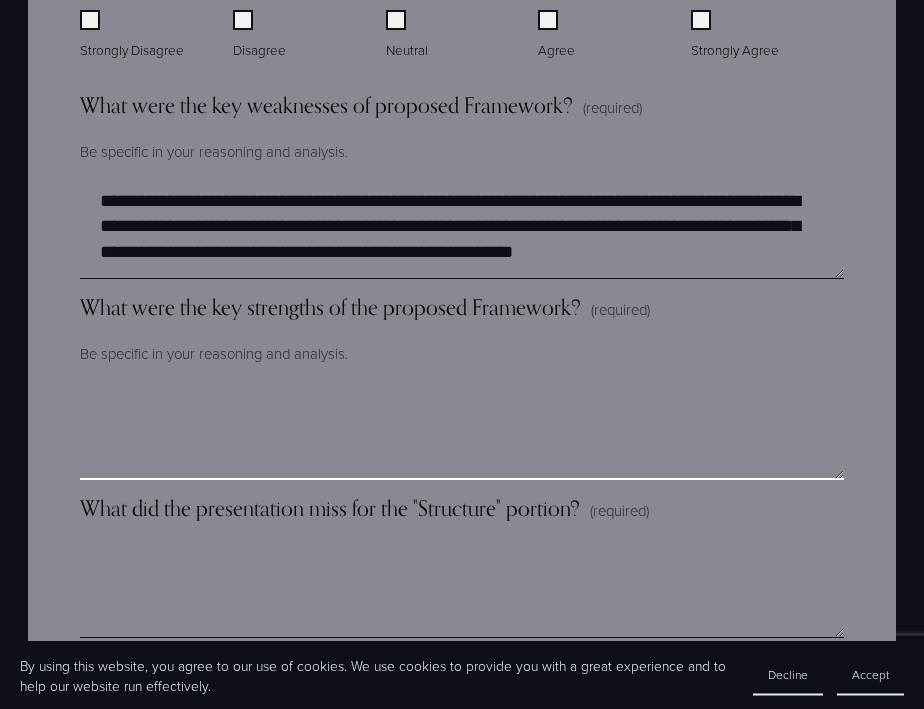 click on "What were the key strengths of the proposed Framework? (required)" at bounding box center (462, 430) 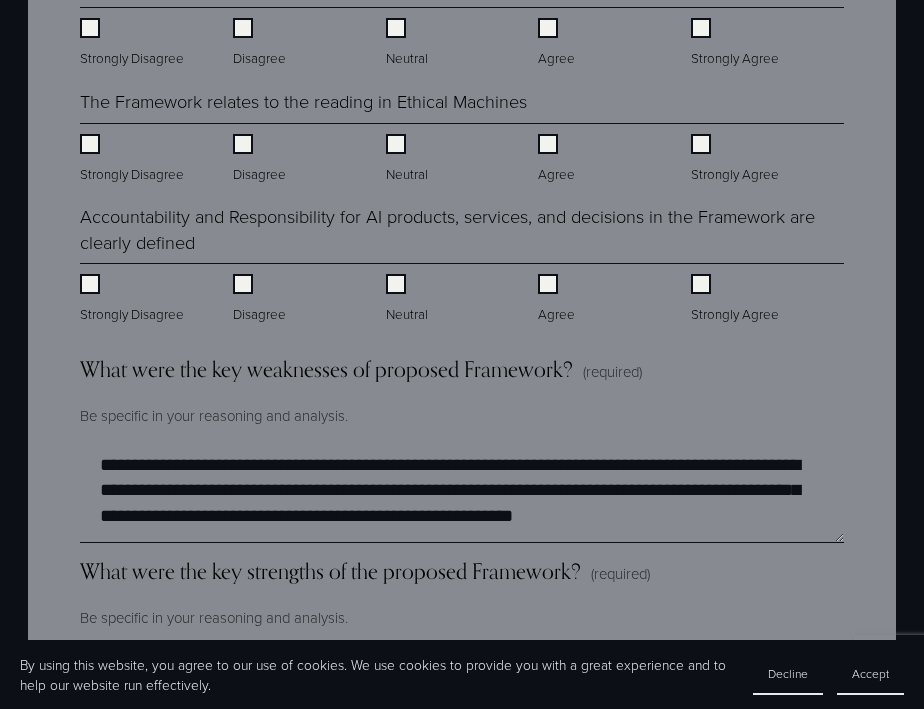 scroll, scrollTop: 2633, scrollLeft: 0, axis: vertical 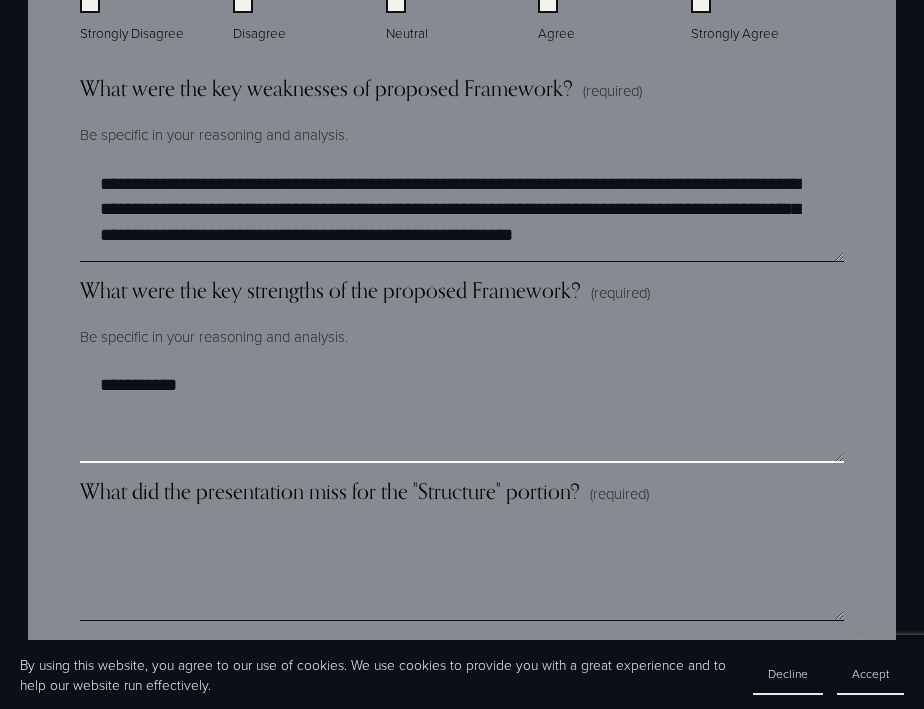 click on "**********" at bounding box center [462, 413] 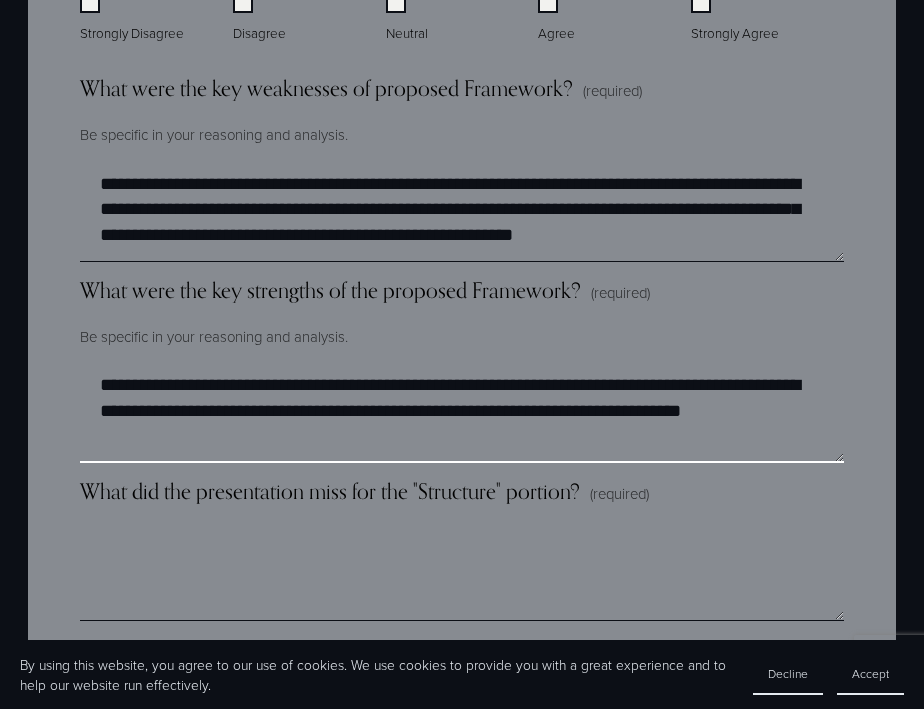 type on "**********" 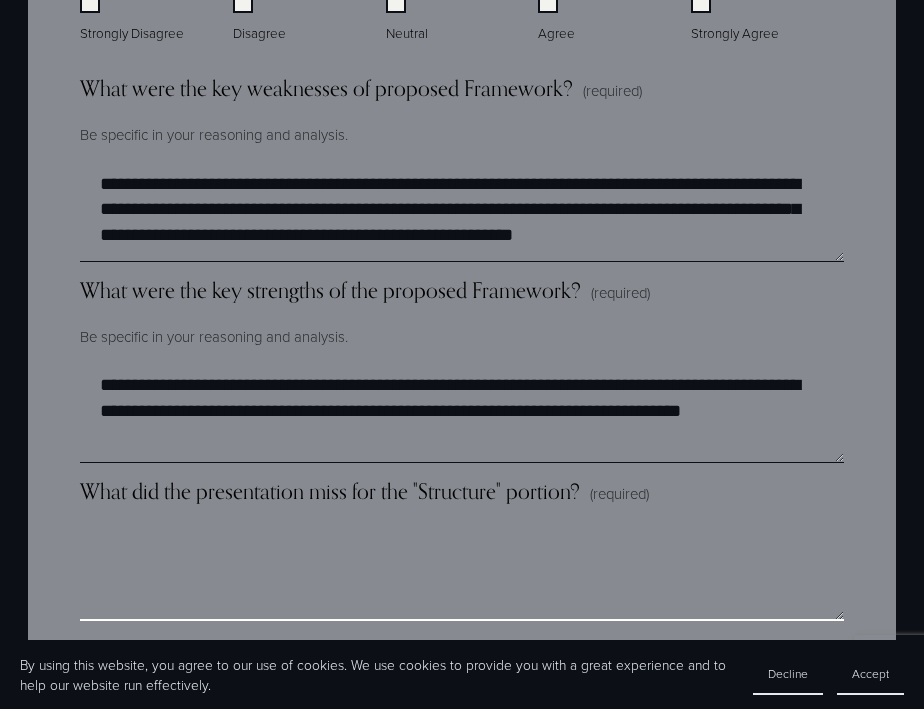 click on "What did the presentation miss for the "Structure" portion? (required)" at bounding box center (462, 571) 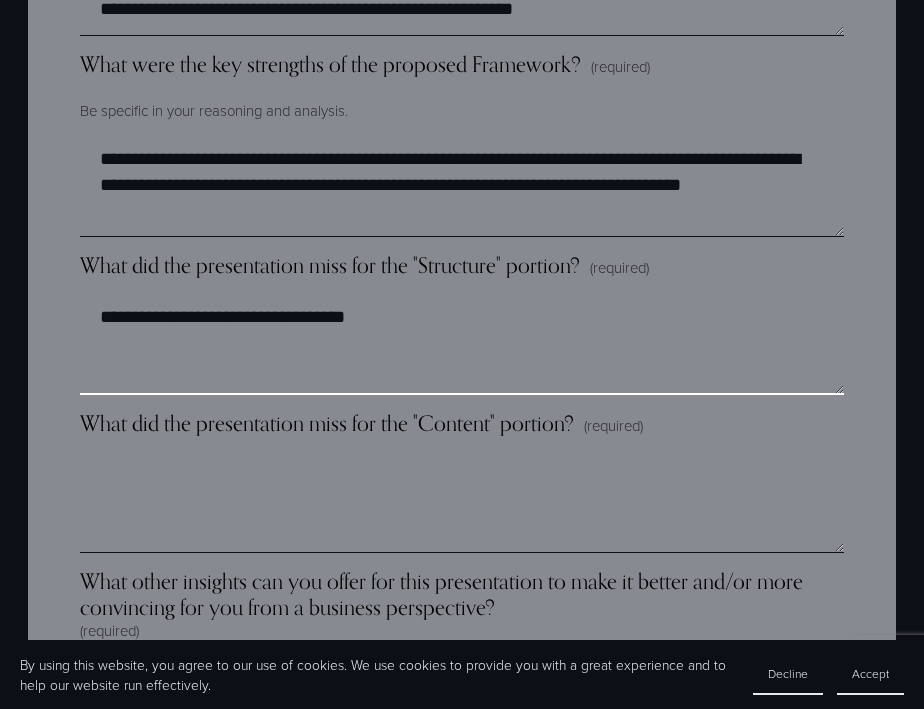 scroll, scrollTop: 2860, scrollLeft: 0, axis: vertical 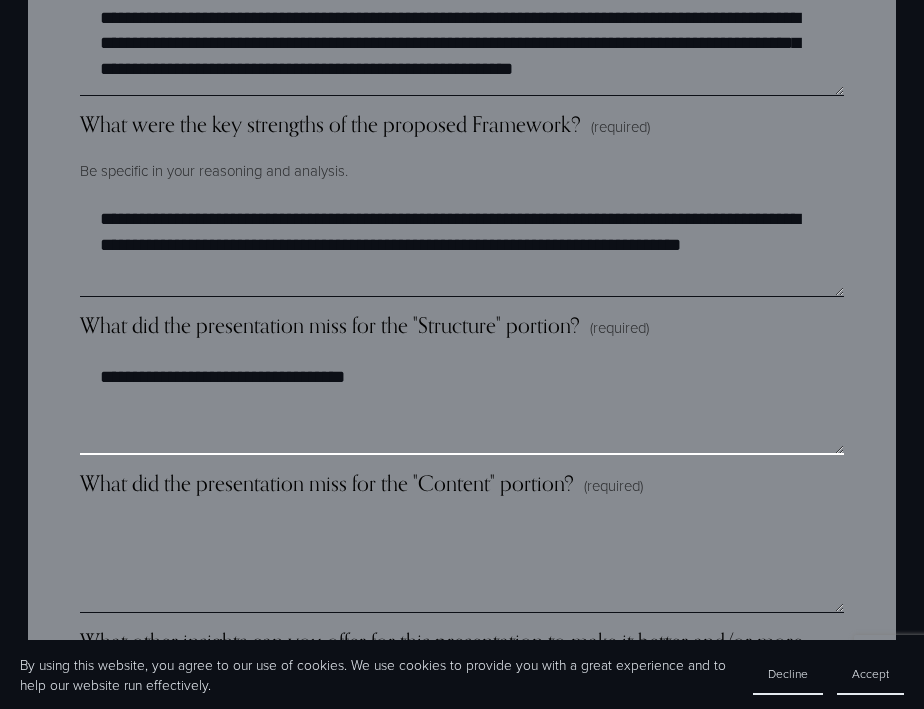 type on "**********" 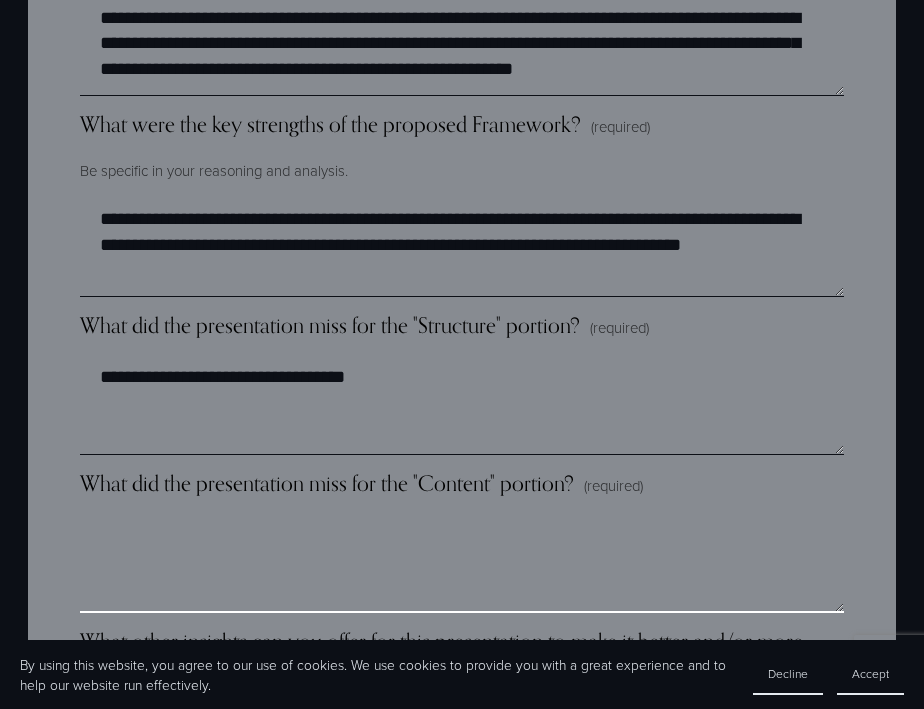 click on "What did the presentation miss for the "Content" portion? (required)" at bounding box center (462, 563) 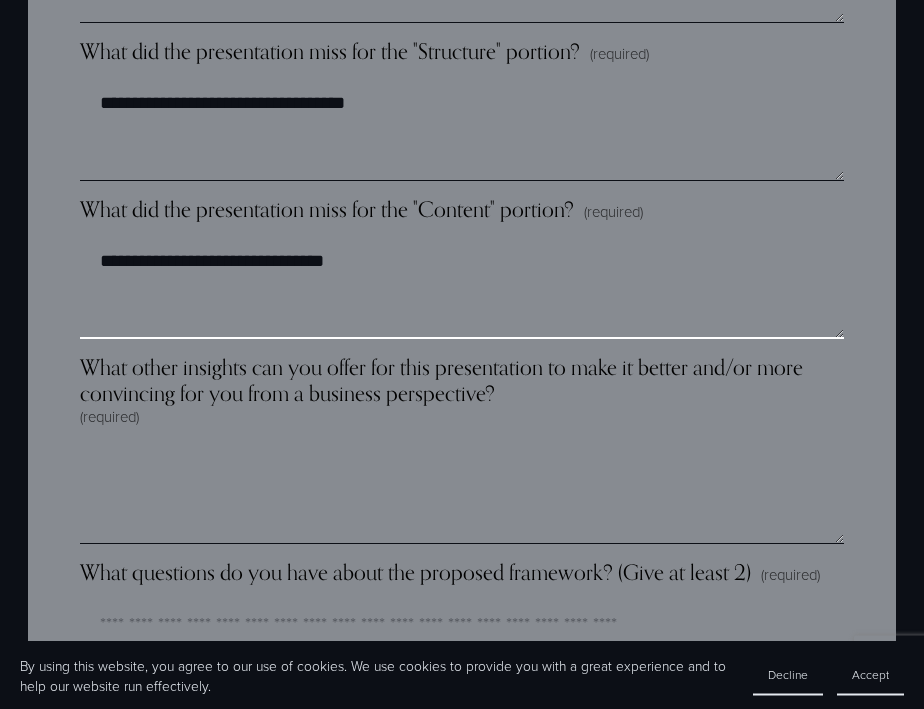 type on "**********" 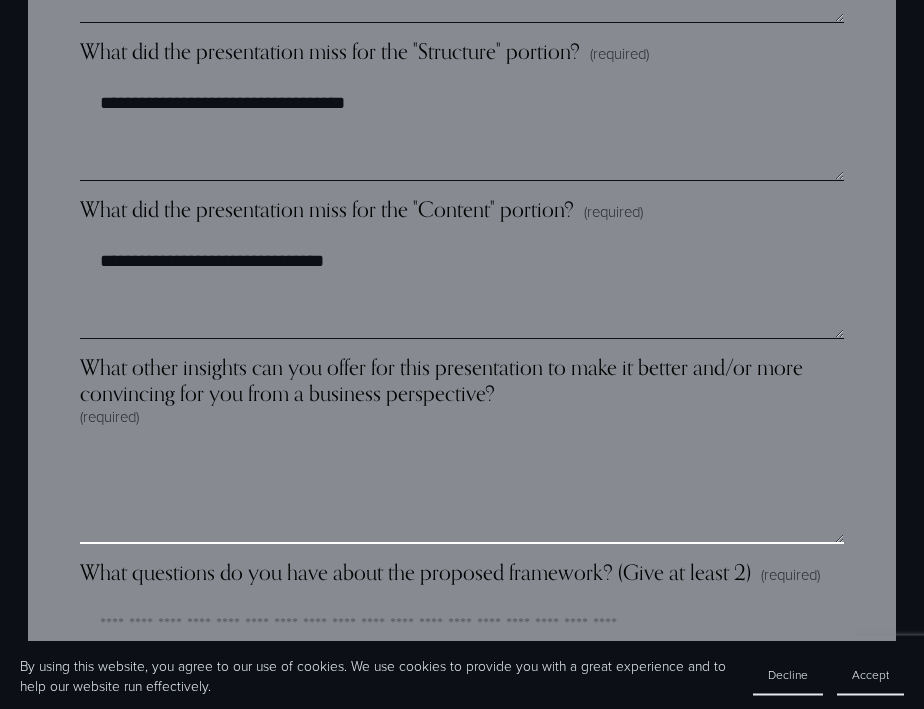 click on "What other insights can you offer for this presentation to make it better and/or more convincing for you from a business perspective? (required)" at bounding box center (462, 494) 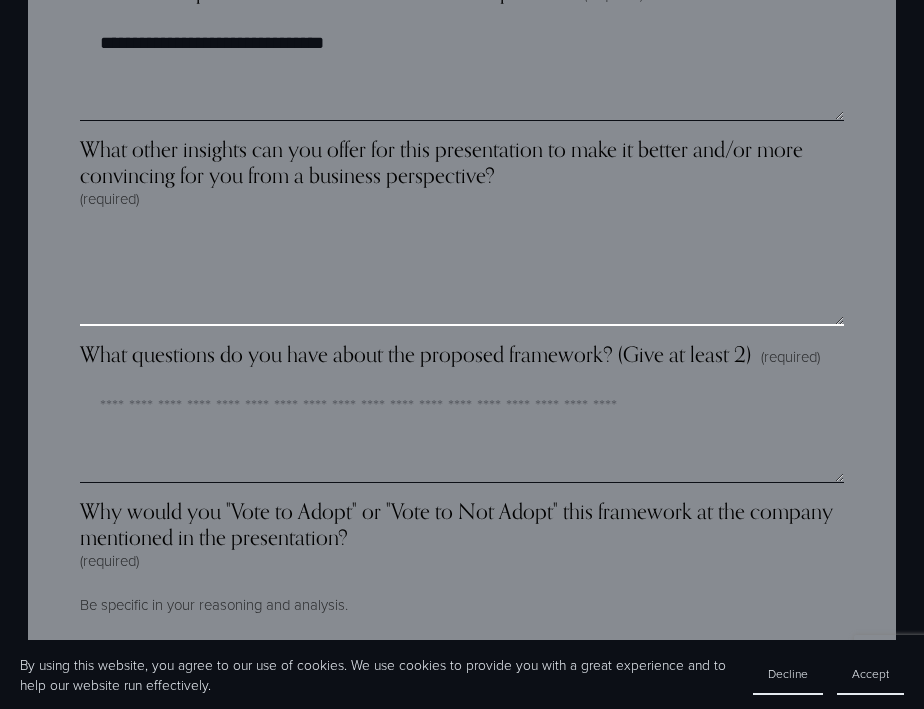 scroll, scrollTop: 3292, scrollLeft: 0, axis: vertical 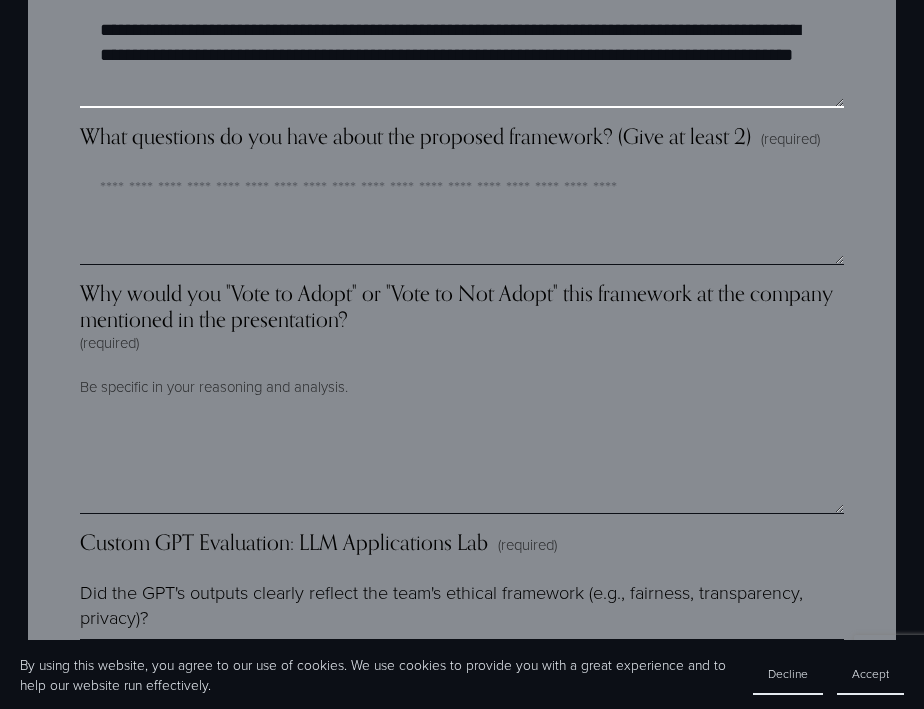 type on "**********" 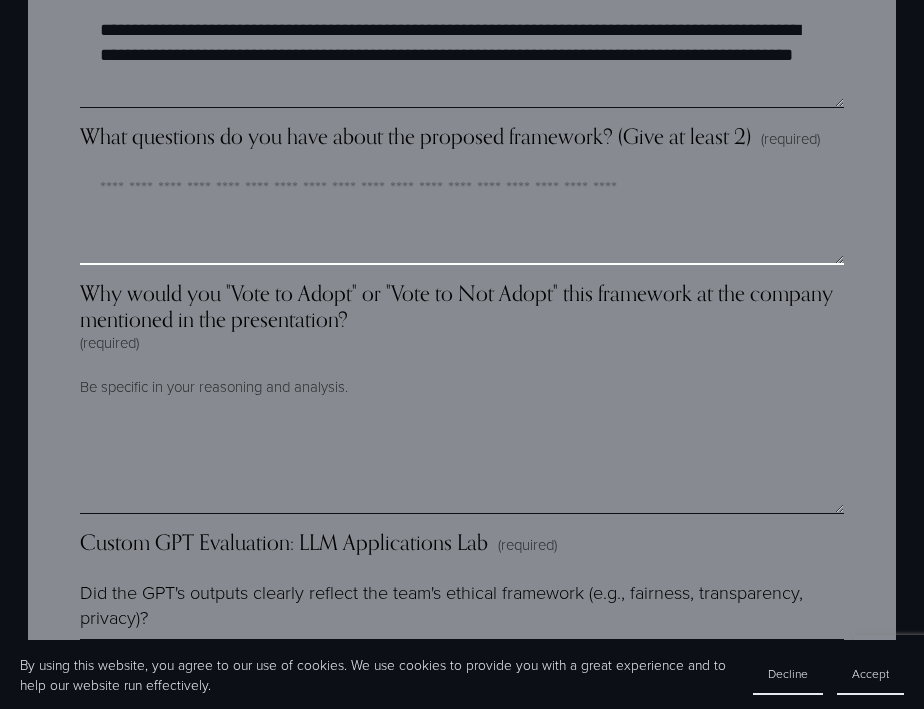click on "What questions do you have about the proposed framework? (Give at least 2)  (required)" at bounding box center [462, 215] 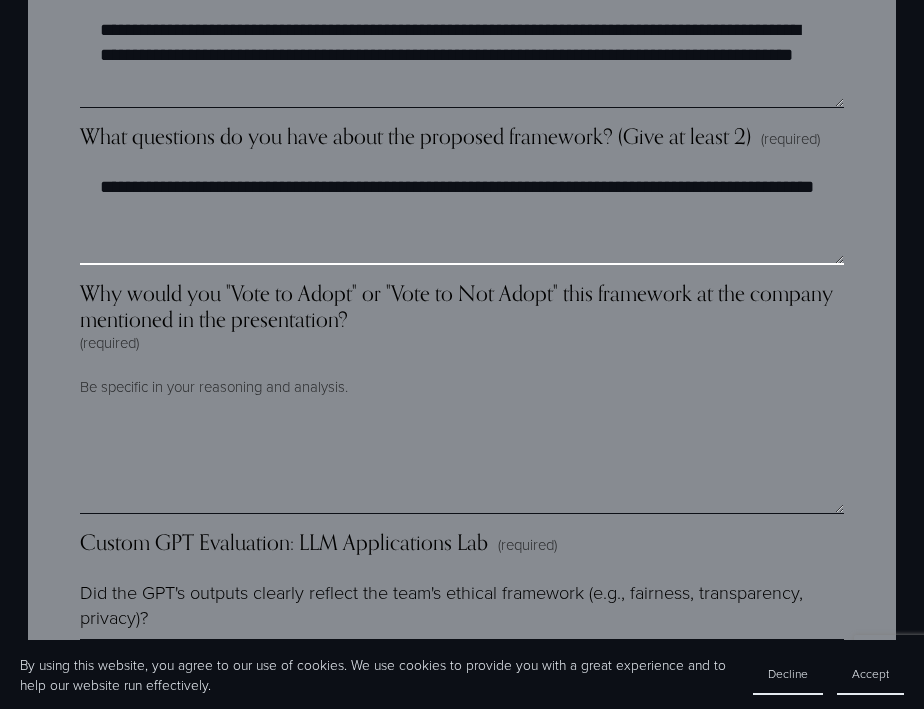 type on "**********" 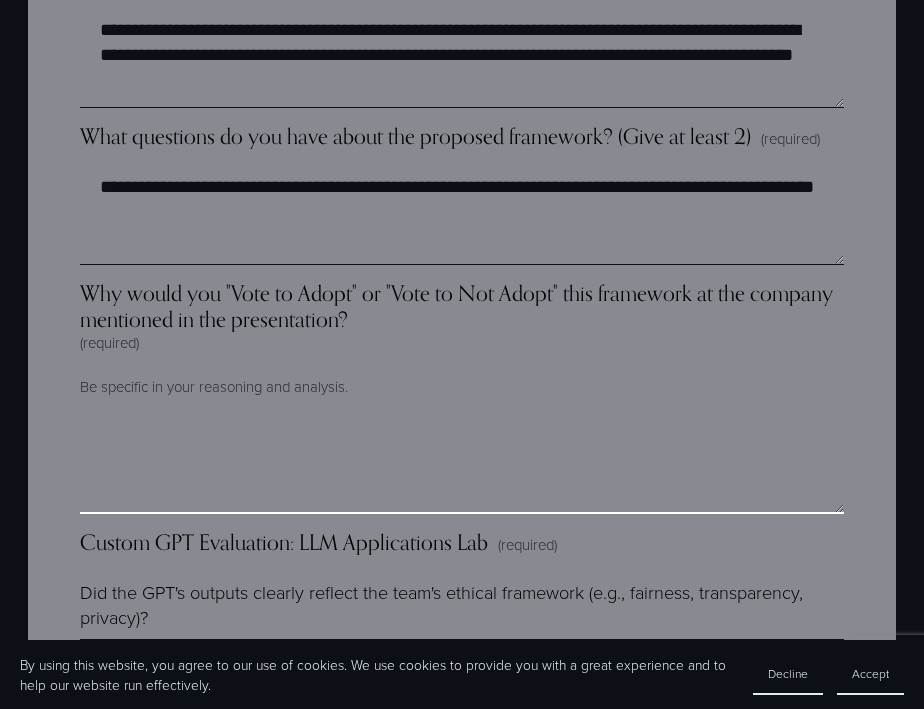 click on "Why would you "Vote to Adopt" or "Vote to Not Adopt" this framework at the company mentioned in the presentation? (required)" at bounding box center [462, 464] 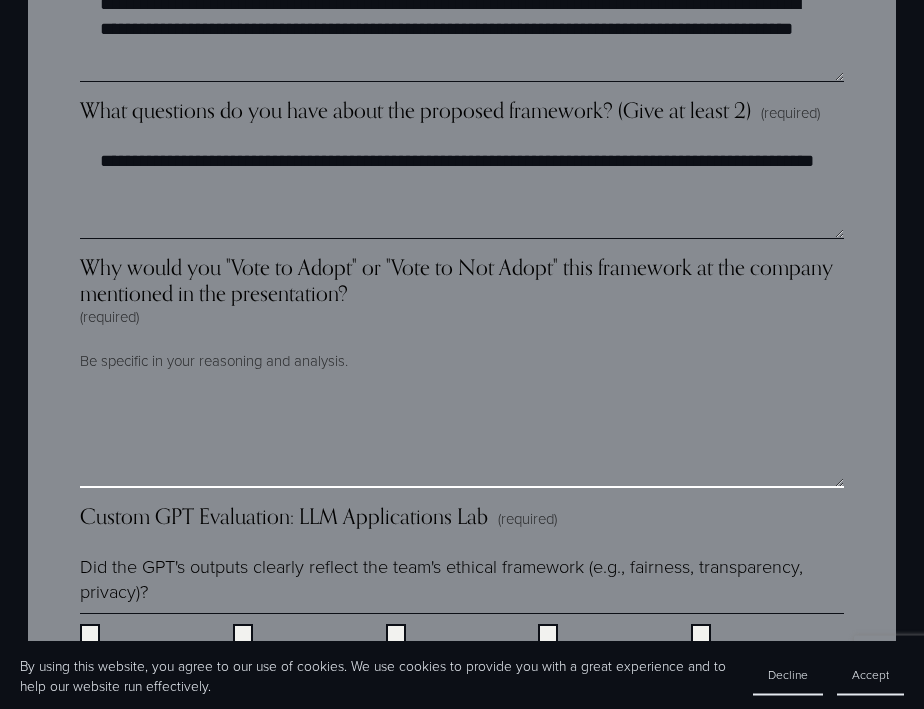 scroll, scrollTop: 3604, scrollLeft: 0, axis: vertical 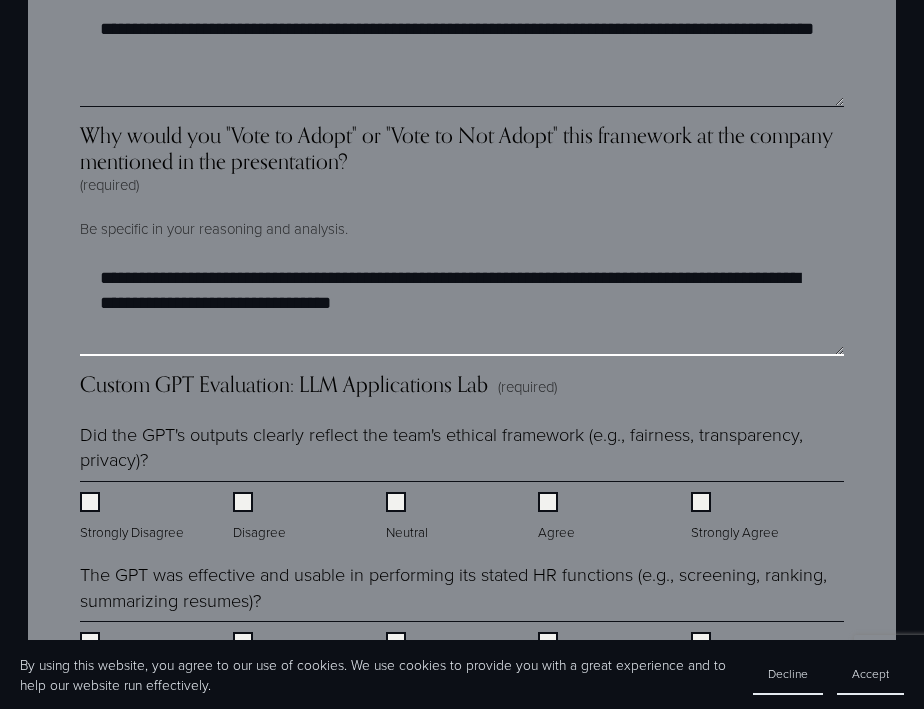 click on "**********" at bounding box center [462, 306] 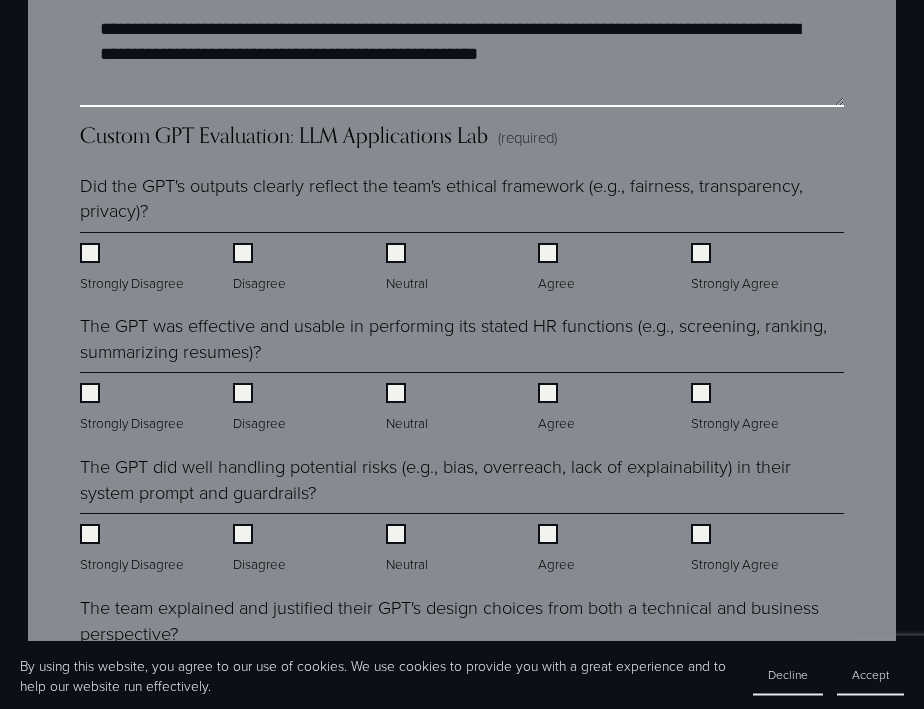 scroll, scrollTop: 3950, scrollLeft: 0, axis: vertical 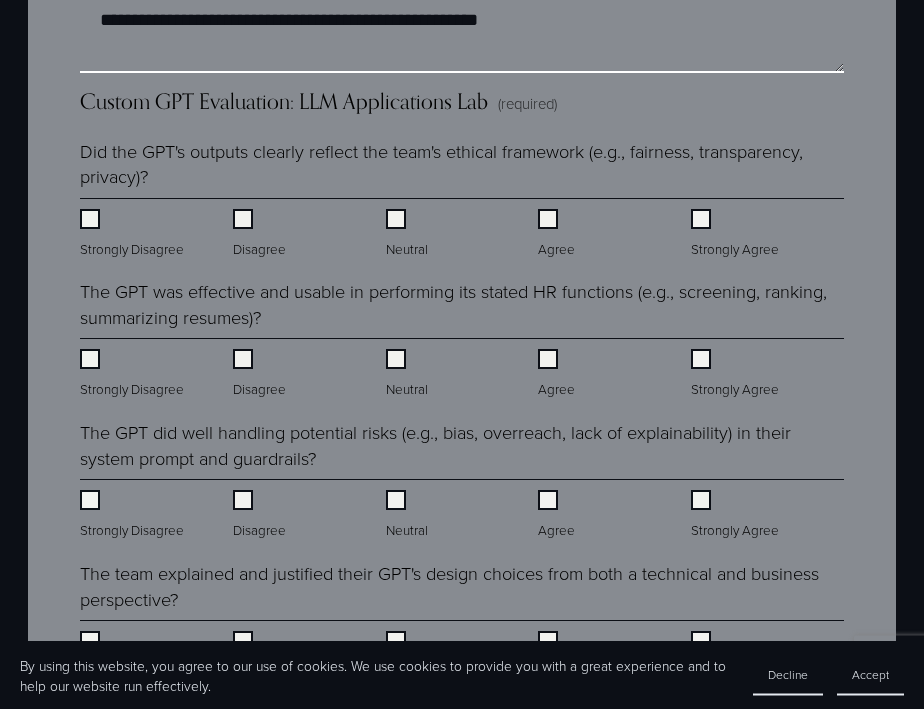 type on "**********" 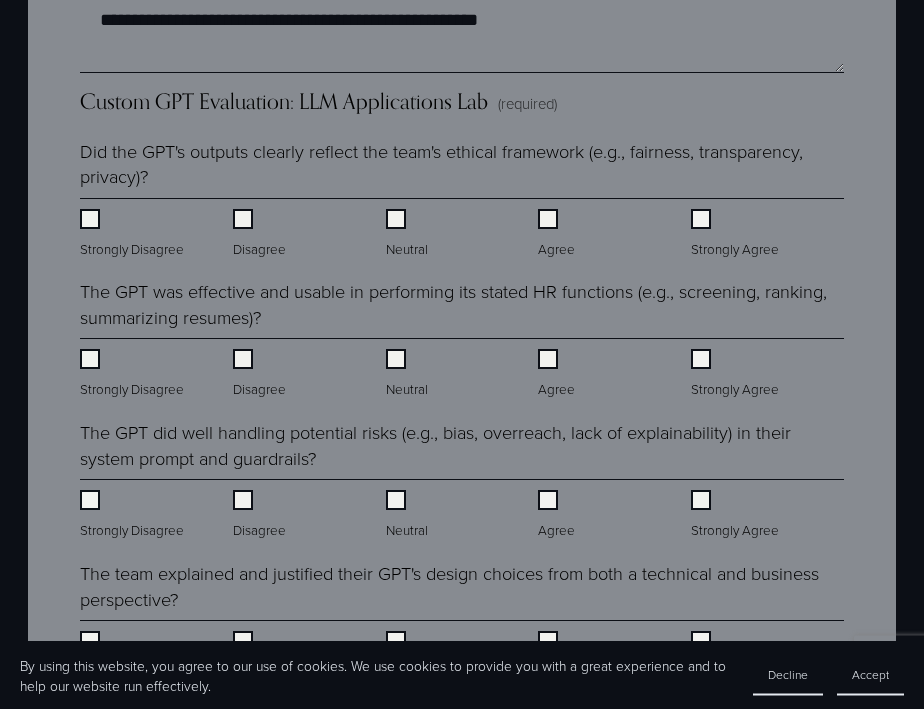 click on "Disagree" at bounding box center [261, 234] 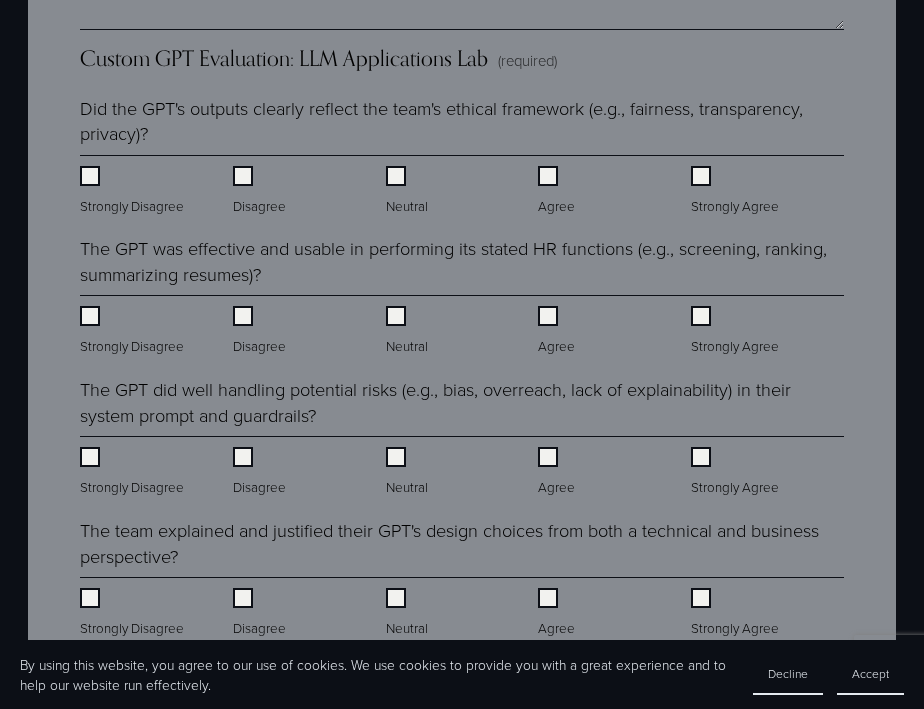 scroll, scrollTop: 3990, scrollLeft: 0, axis: vertical 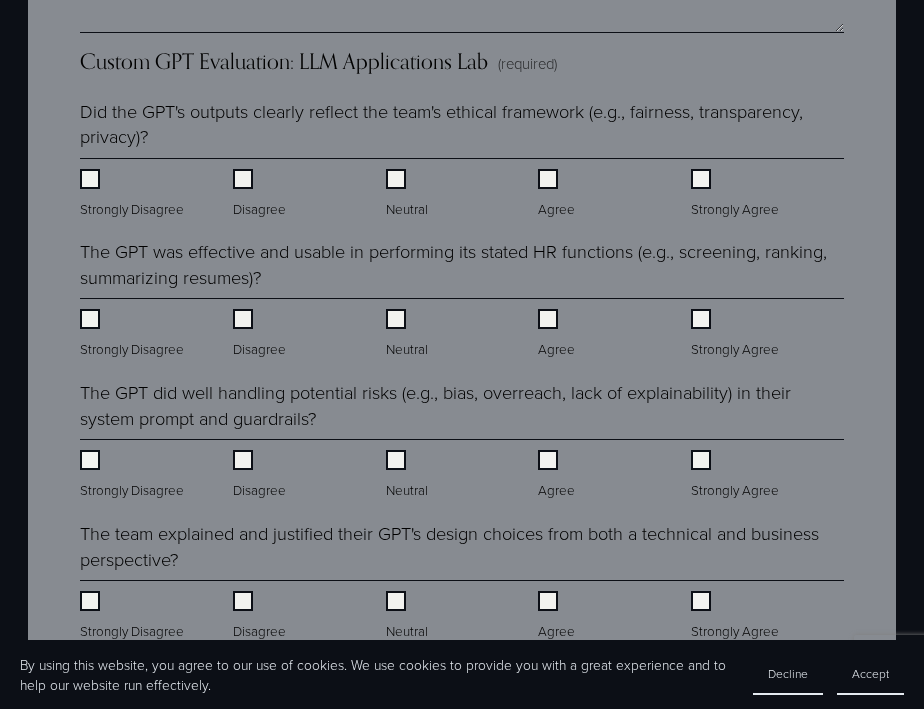 click on "Neutral" at bounding box center (409, 194) 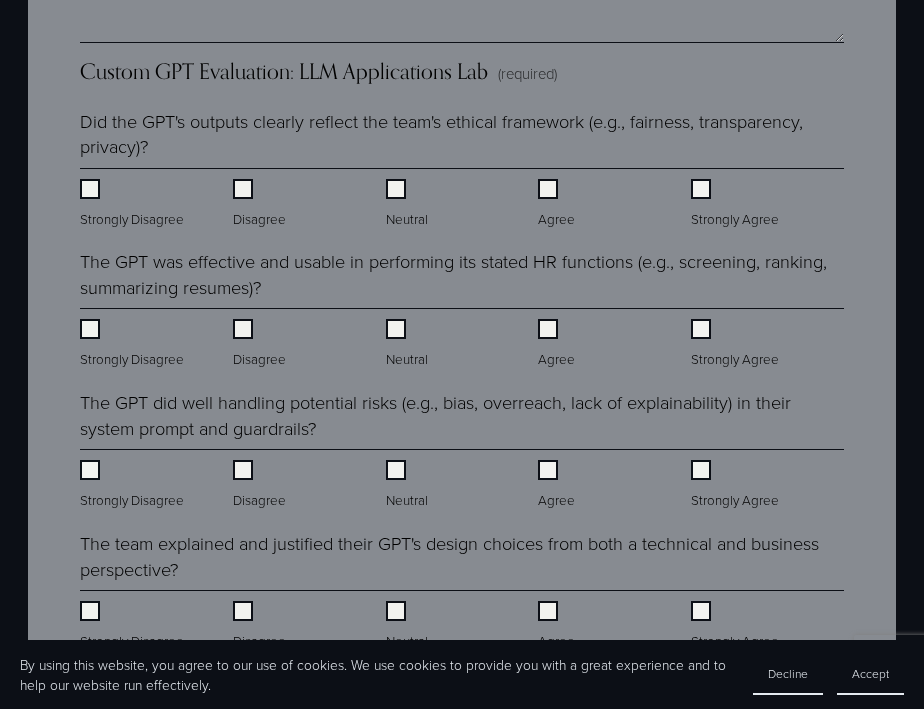 scroll, scrollTop: 4108, scrollLeft: 0, axis: vertical 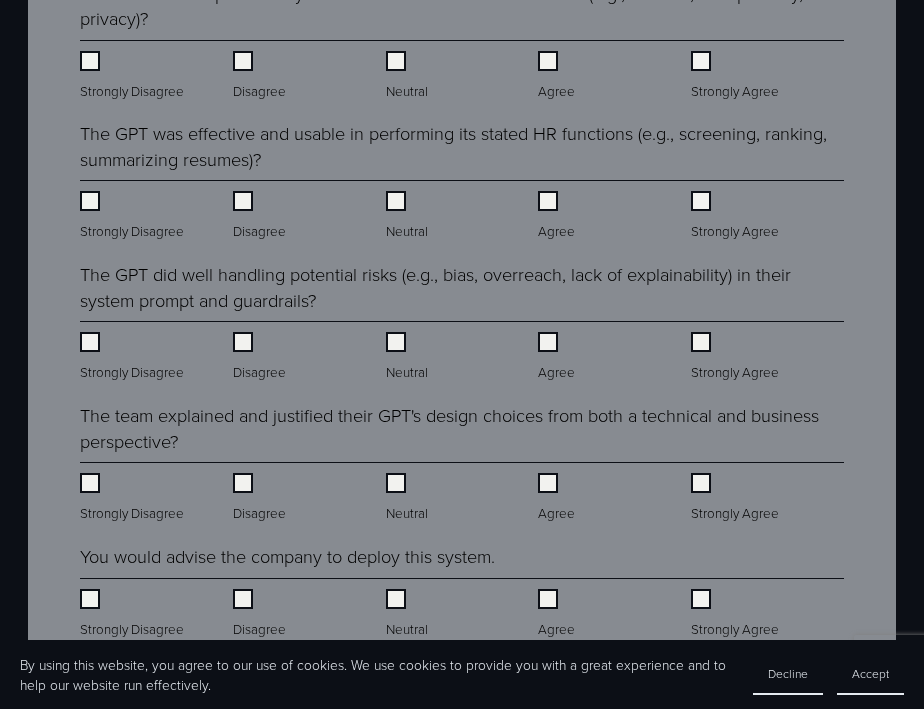 click on "Neutral" at bounding box center [409, 357] 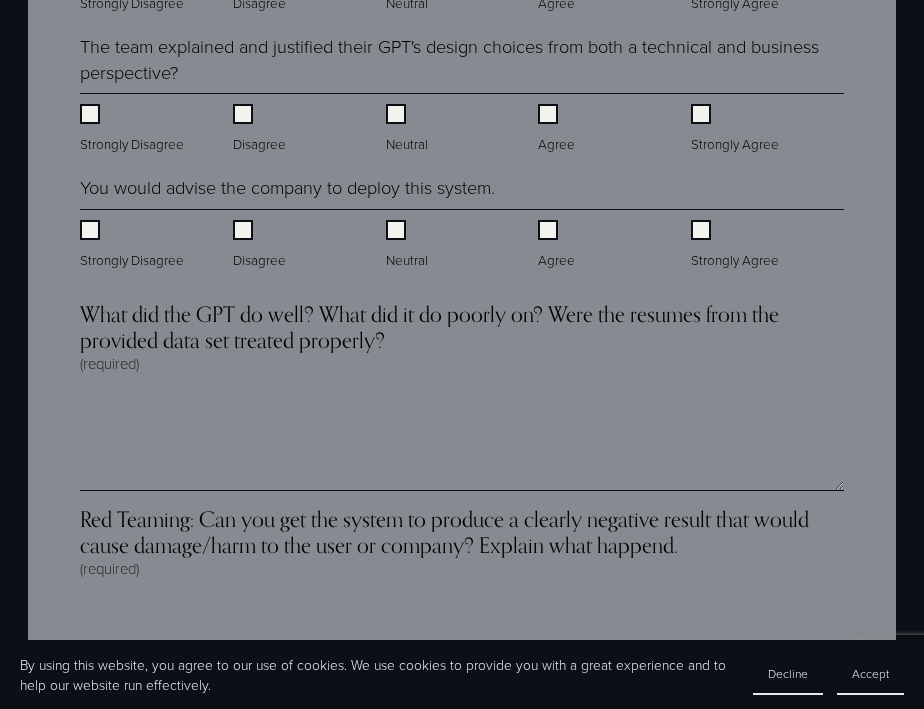 scroll, scrollTop: 4558, scrollLeft: 0, axis: vertical 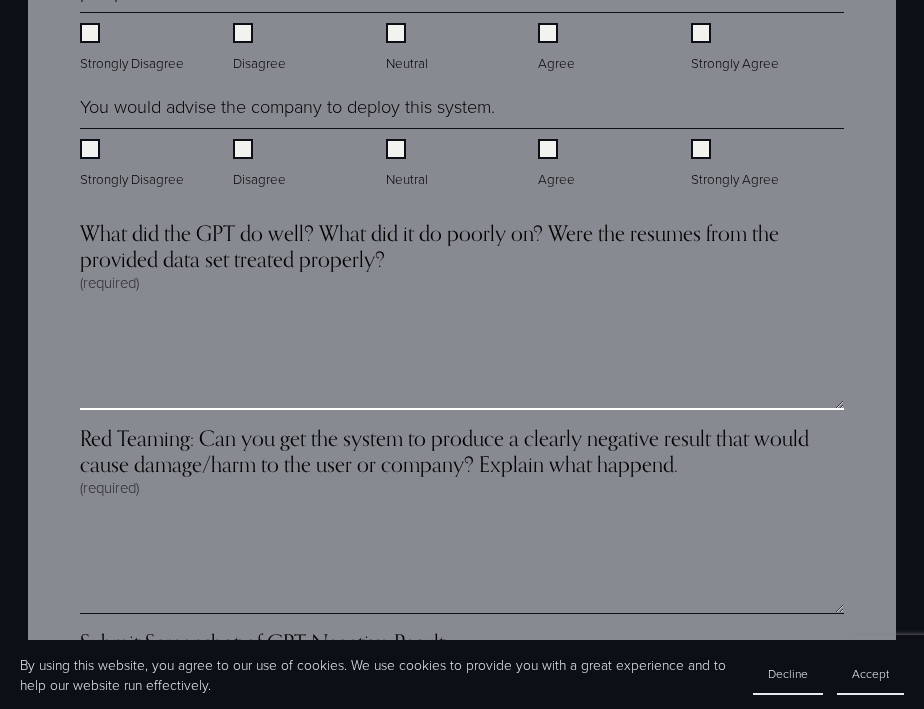 click on "What did the GPT do well? What did it do poorly on? Were the resumes from the provided data set treated properly? (required)" at bounding box center (462, 360) 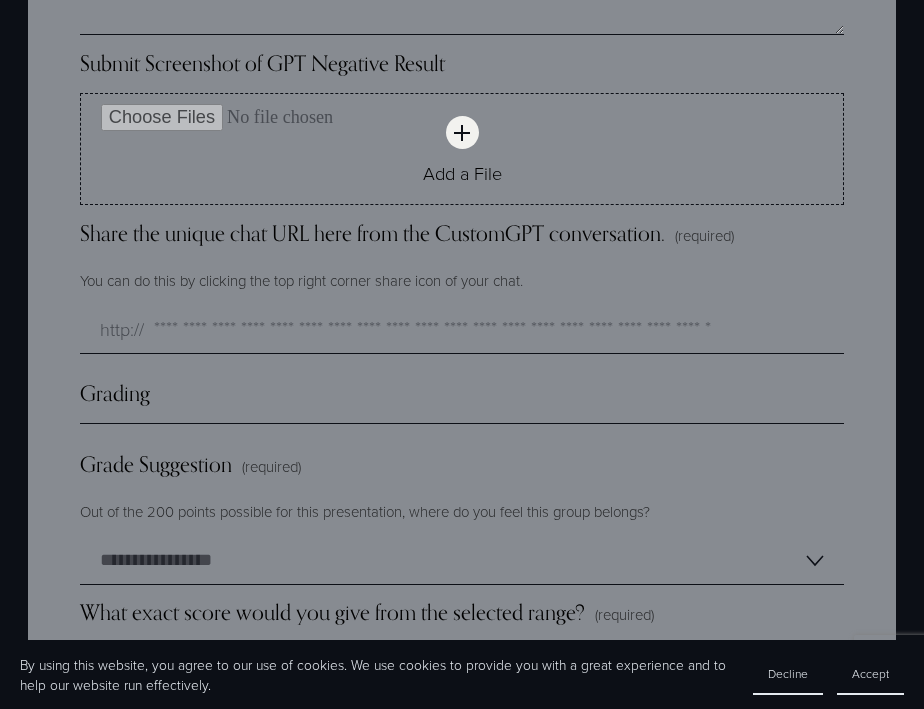 scroll, scrollTop: 5110, scrollLeft: 0, axis: vertical 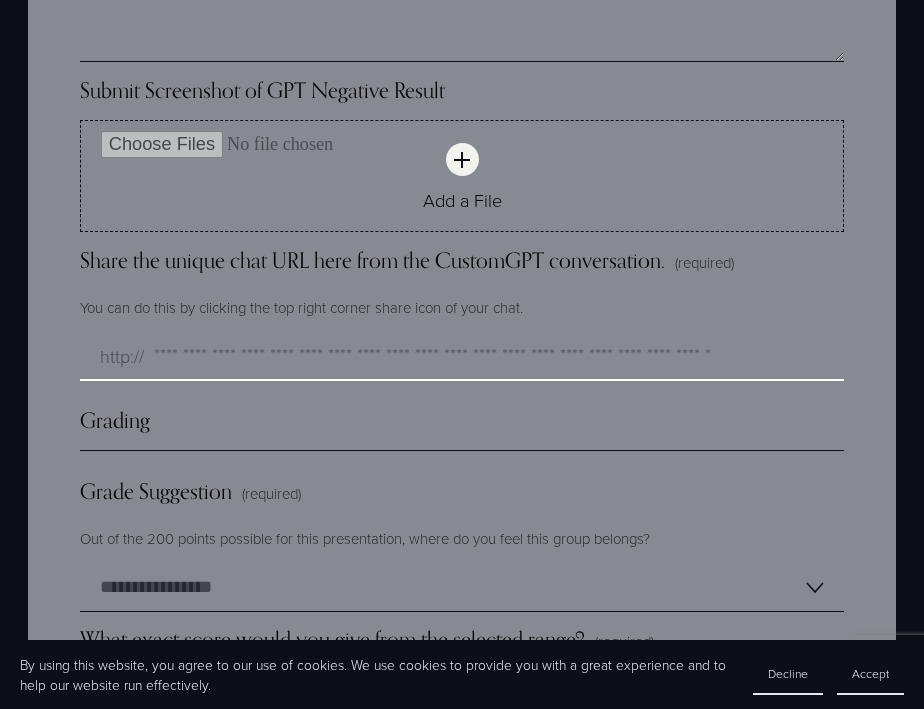 click on "Share the unique chat URL here from the CustomGPT conversation. (required)" at bounding box center [462, 357] 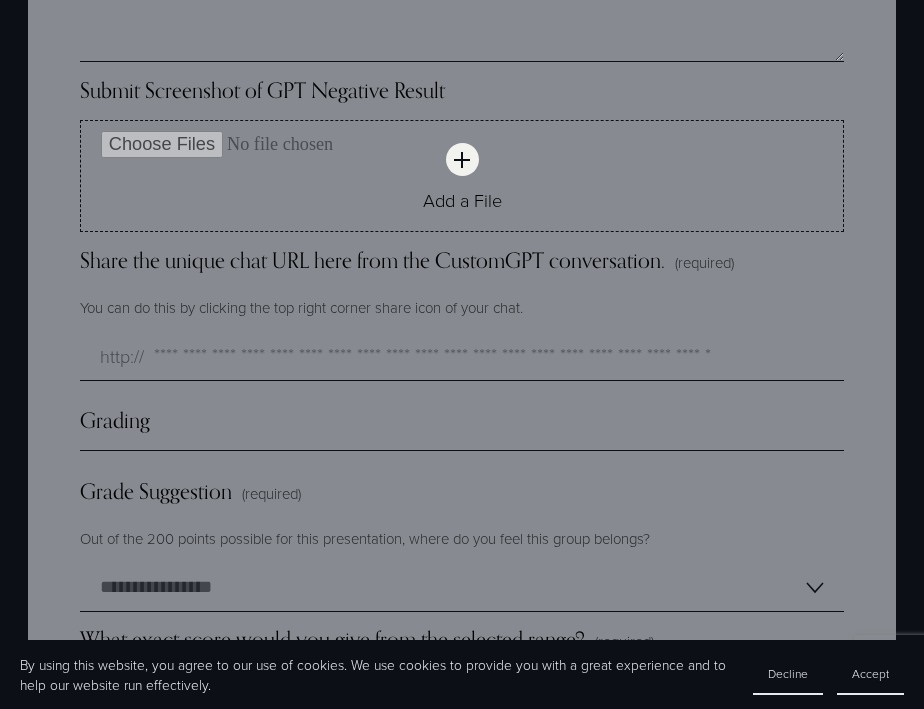 click on "Grading" at bounding box center (462, 429) 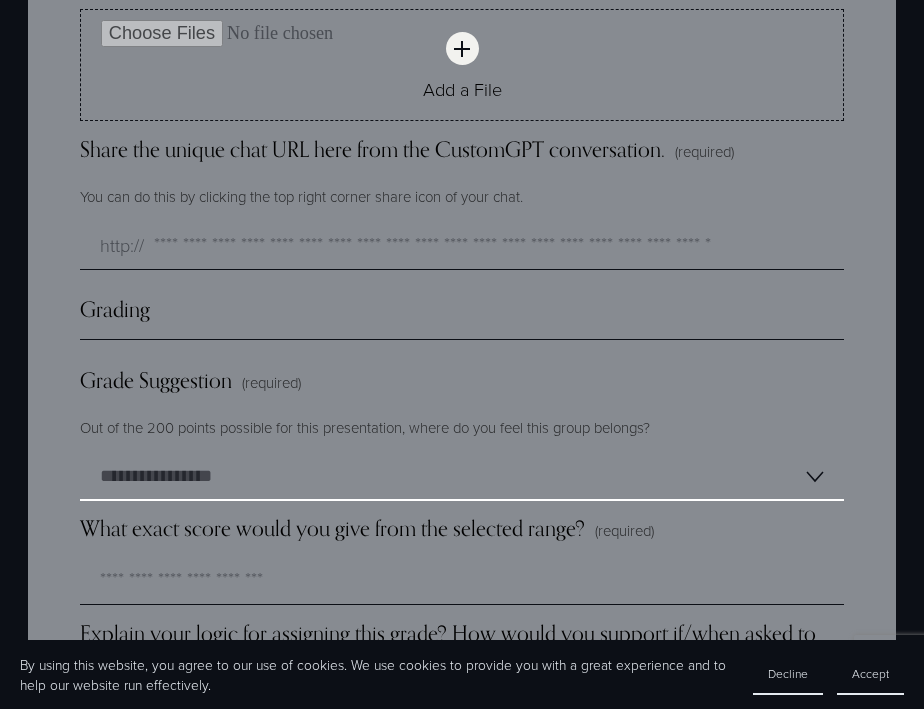 select on "**********" 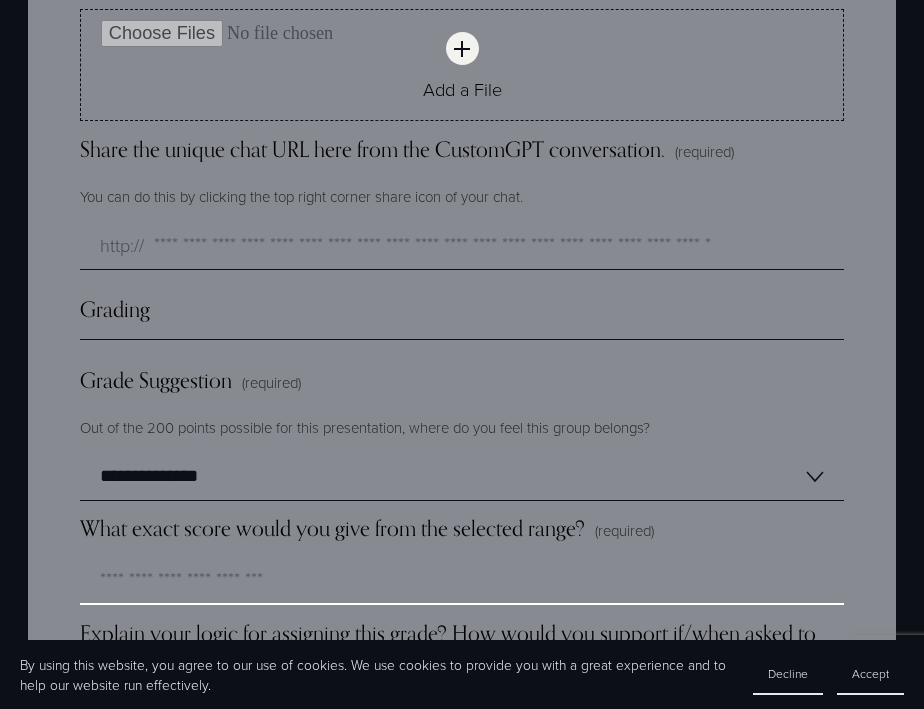 click on "What exact score would you give from the selected range? (required)" at bounding box center [462, 581] 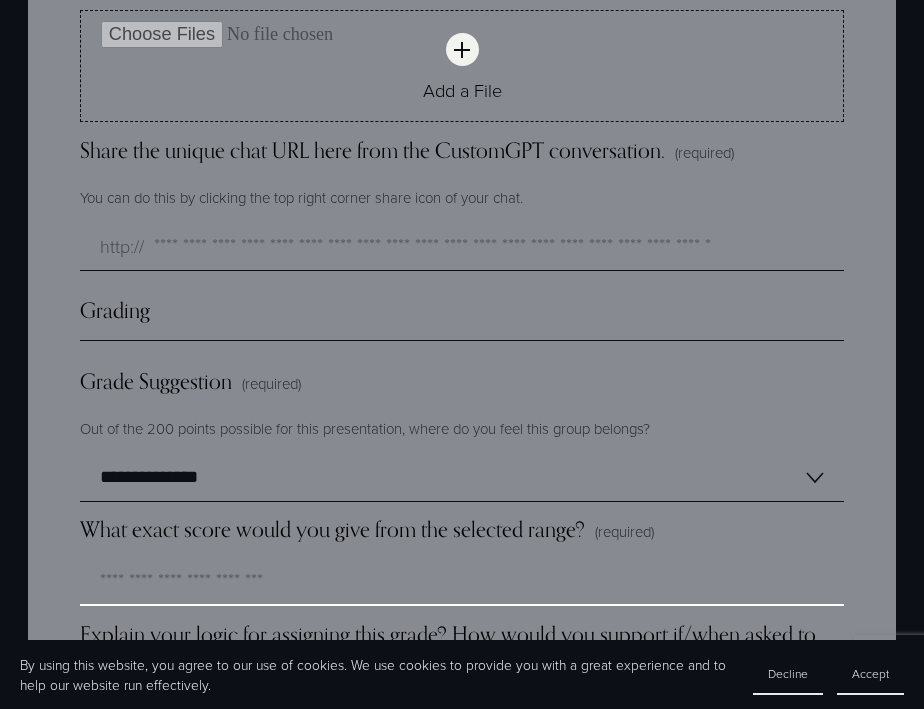 click on "What exact score would you give from the selected range? (required)" at bounding box center [462, 582] 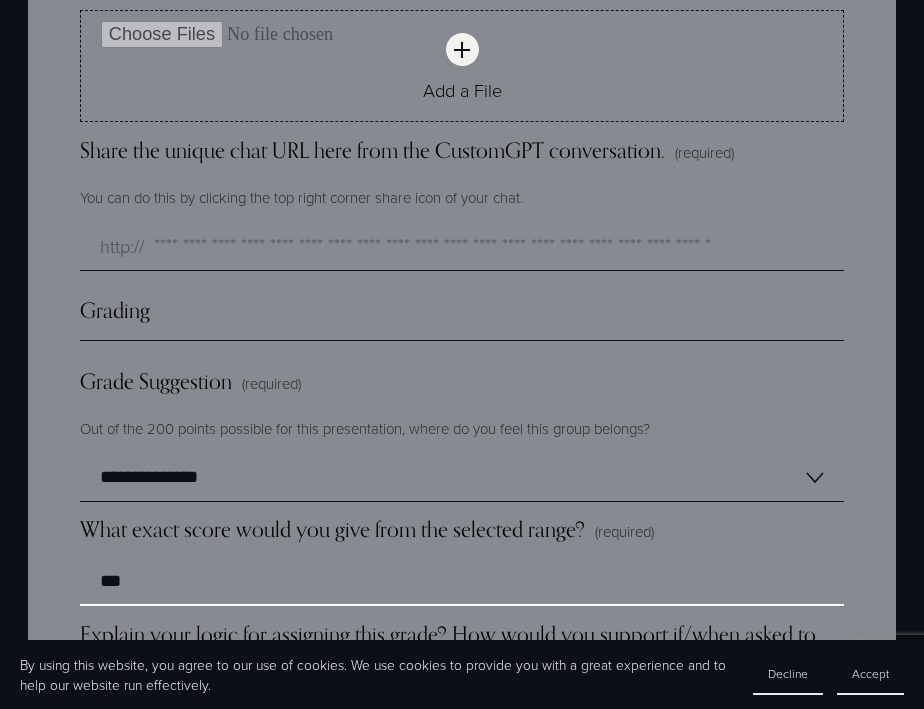type on "***" 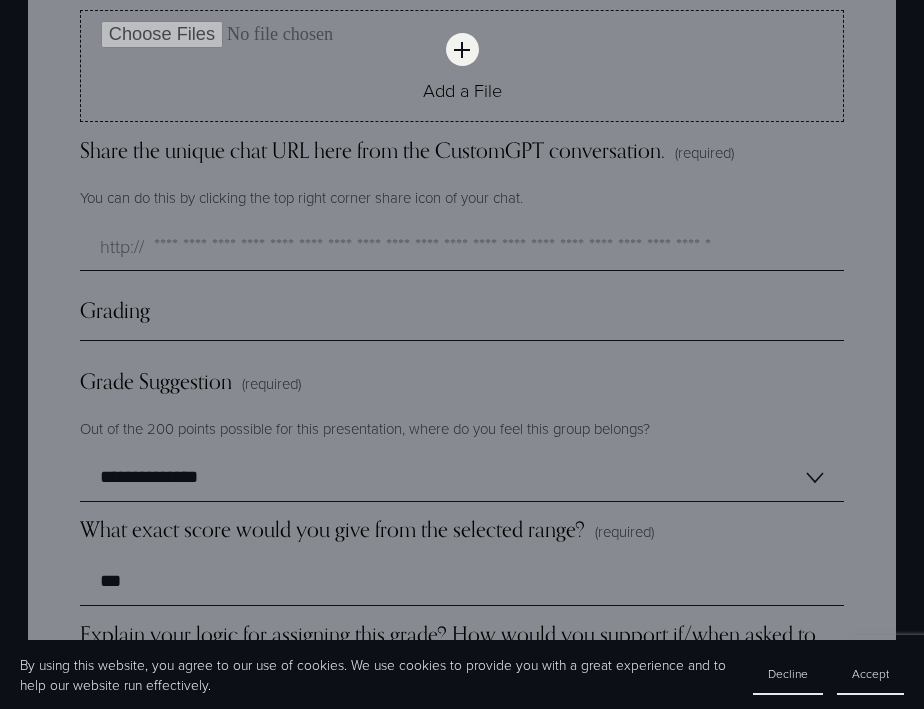 click on "Explain your logic for assigning this grade? How would you support if/when asked to explain  your score assessment? (required)" at bounding box center [462, 658] 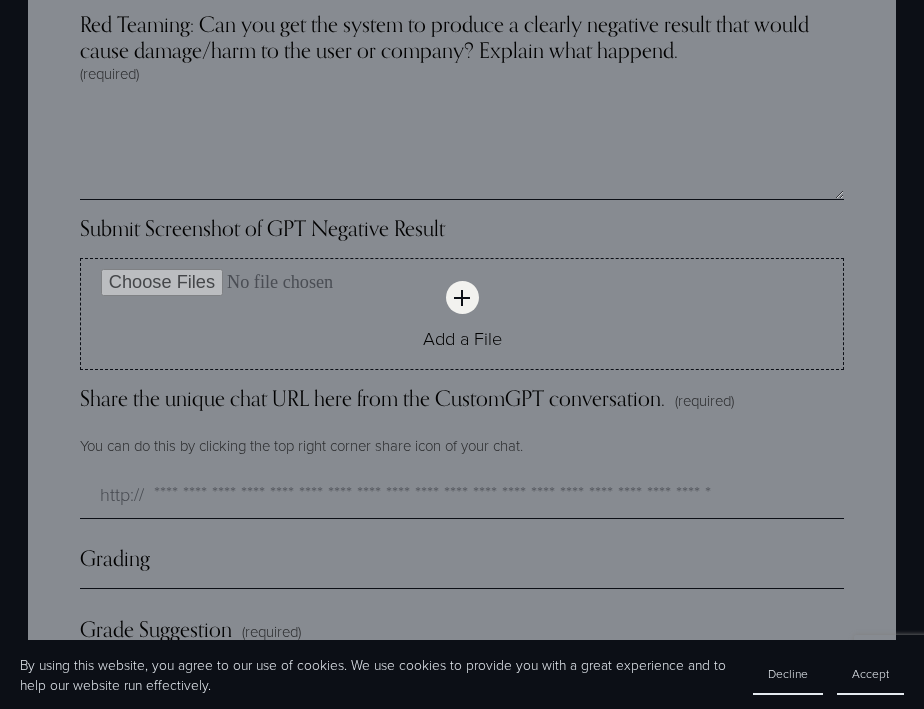 scroll, scrollTop: 4589, scrollLeft: 0, axis: vertical 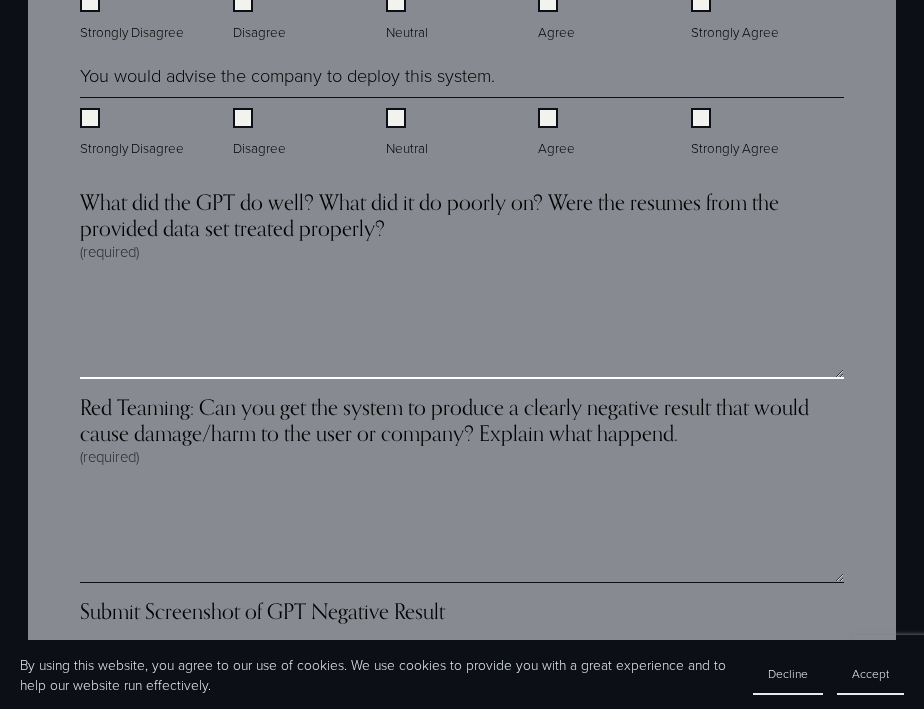 click on "What did the GPT do well? What did it do poorly on? Were the resumes from the provided data set treated properly? (required)" at bounding box center (462, 329) 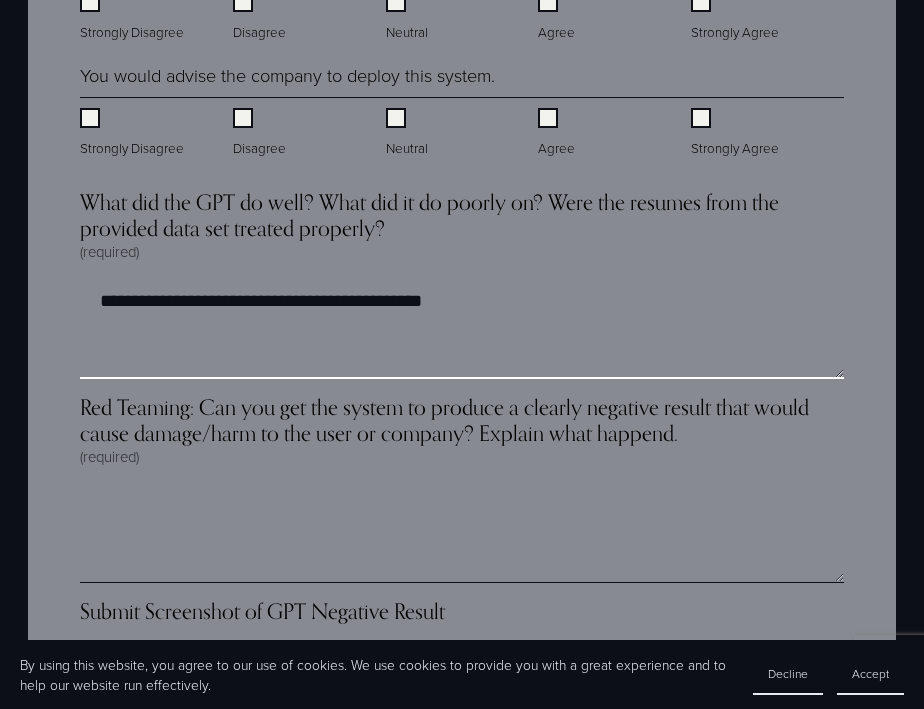 type on "**********" 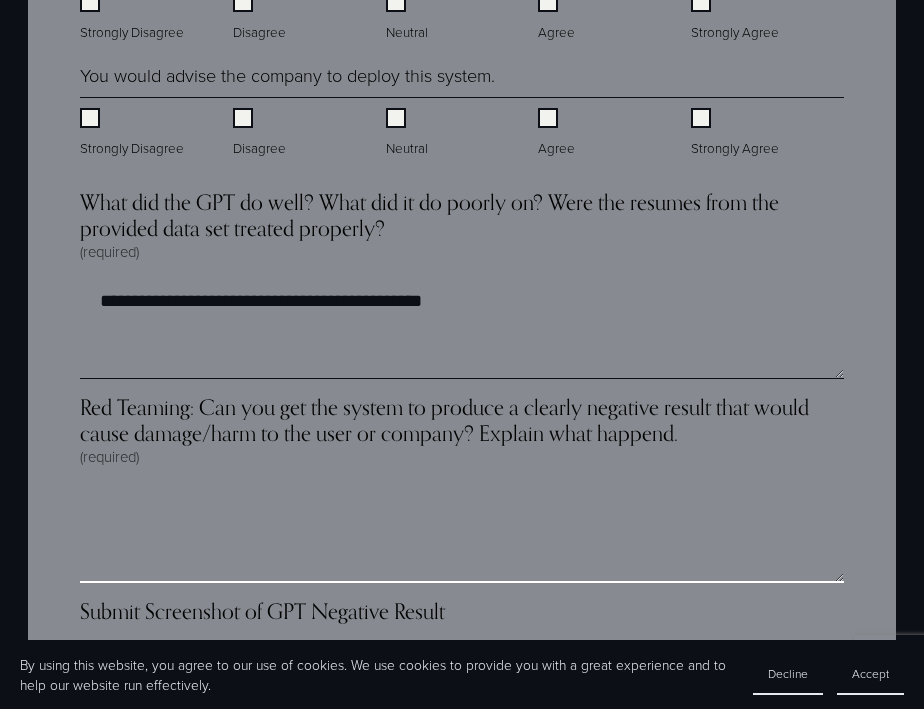 click on "Red Teaming: Can you get the system to produce a clearly negative result that would cause damage/harm to the user or company? Explain what happend. (required)" at bounding box center (462, 533) 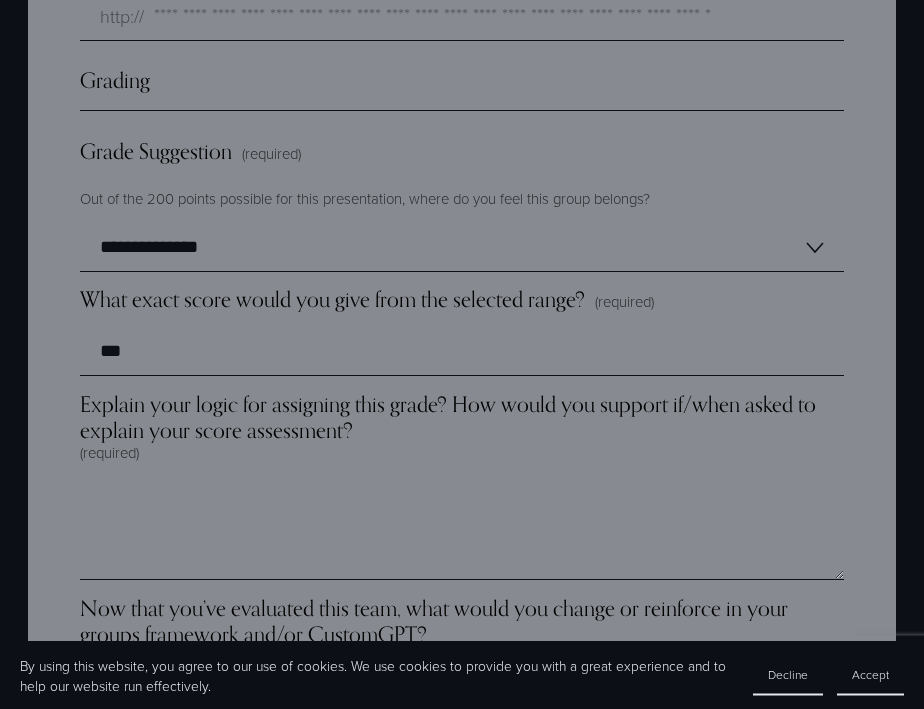 scroll, scrollTop: 5671, scrollLeft: 0, axis: vertical 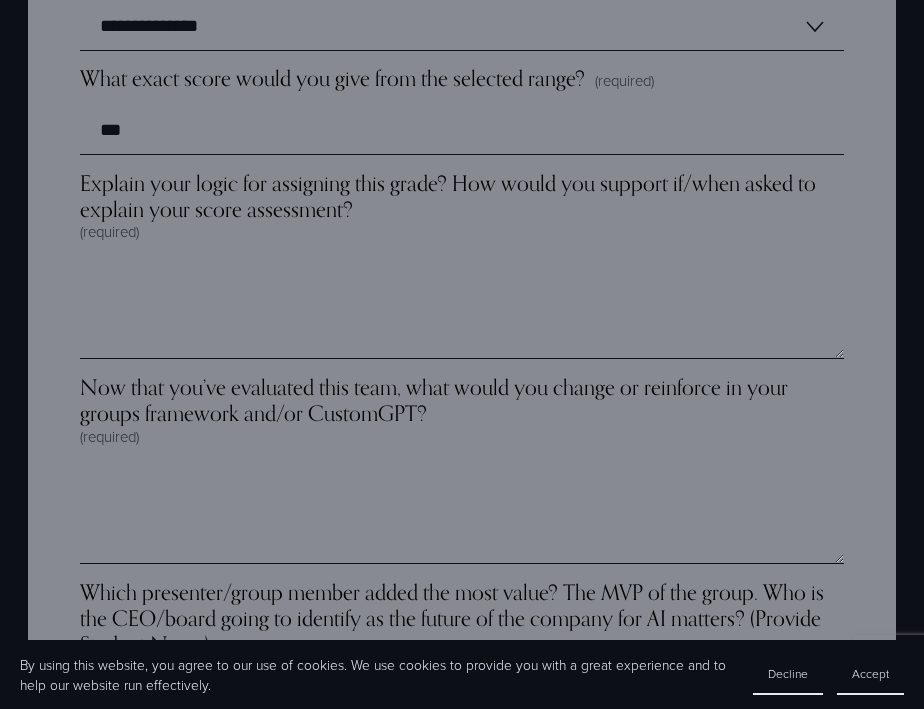 type on "**********" 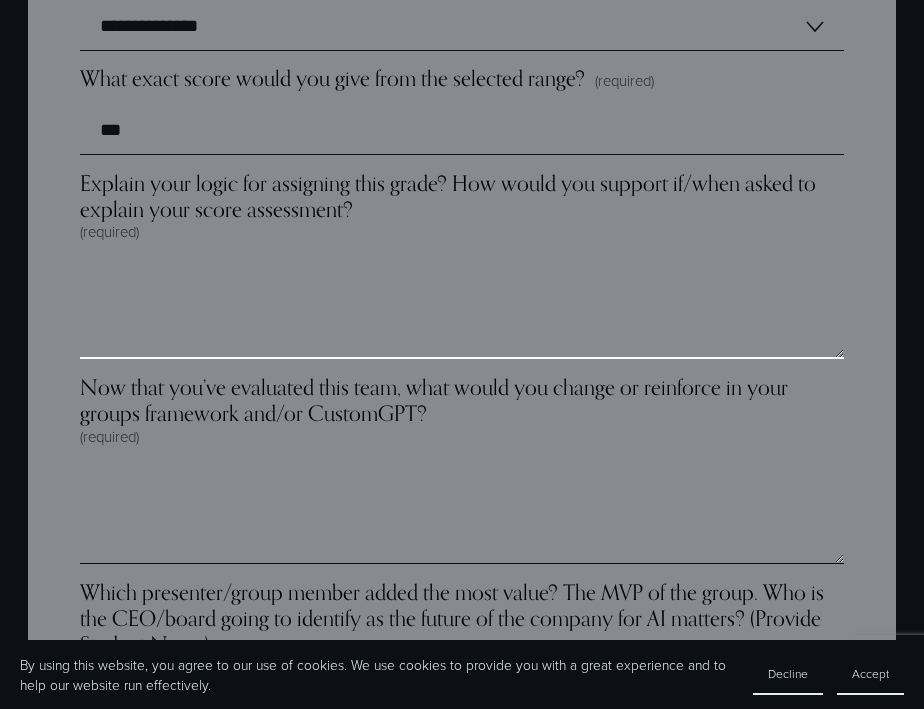 click on "Explain your logic for assigning this grade? How would you support if/when asked to explain  your score assessment? (required)" at bounding box center [462, 309] 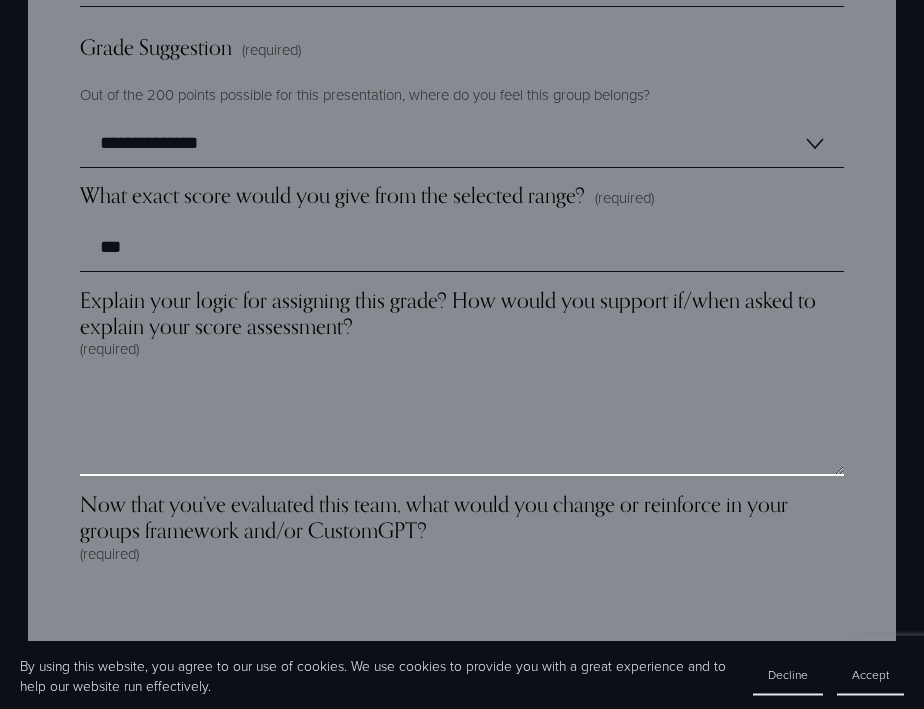 scroll, scrollTop: 5522, scrollLeft: 0, axis: vertical 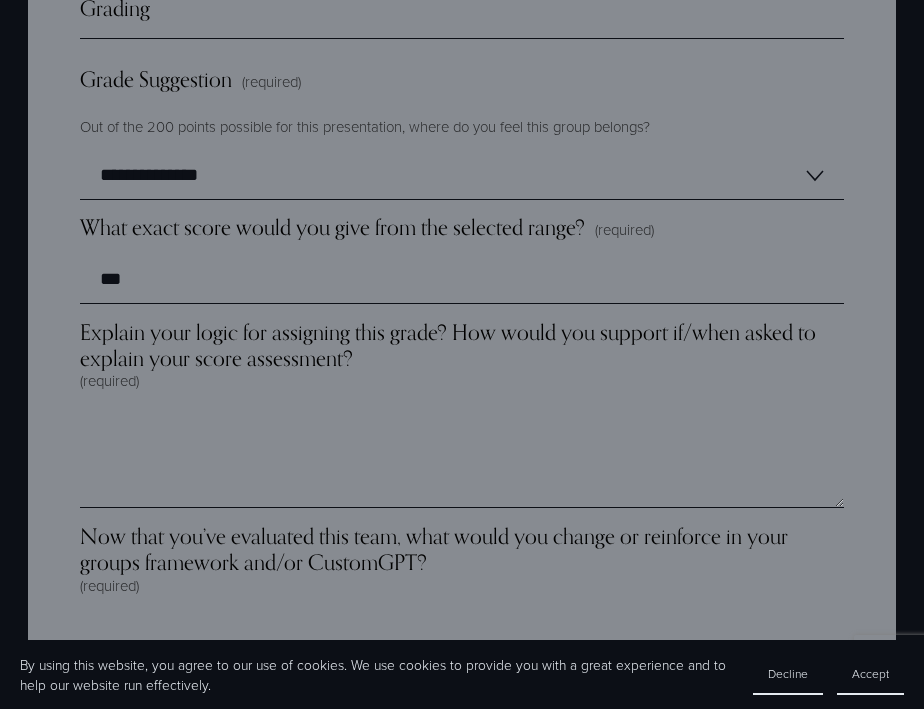 click on "By using this website, you agree to our use of cookies. We use cookies to provide you with a great experience and to help our website run effectively. Decline Accept
0
Final Course Dot Collector - HRAI 2025
You will help grade your classmates' work, and the quality of your insights will also be used to calculate your grade. Rest assured, your name and comments will be kept confidential and not shared with your classmates. But they will be used by an AI system for analysis." at bounding box center [462, -1932] 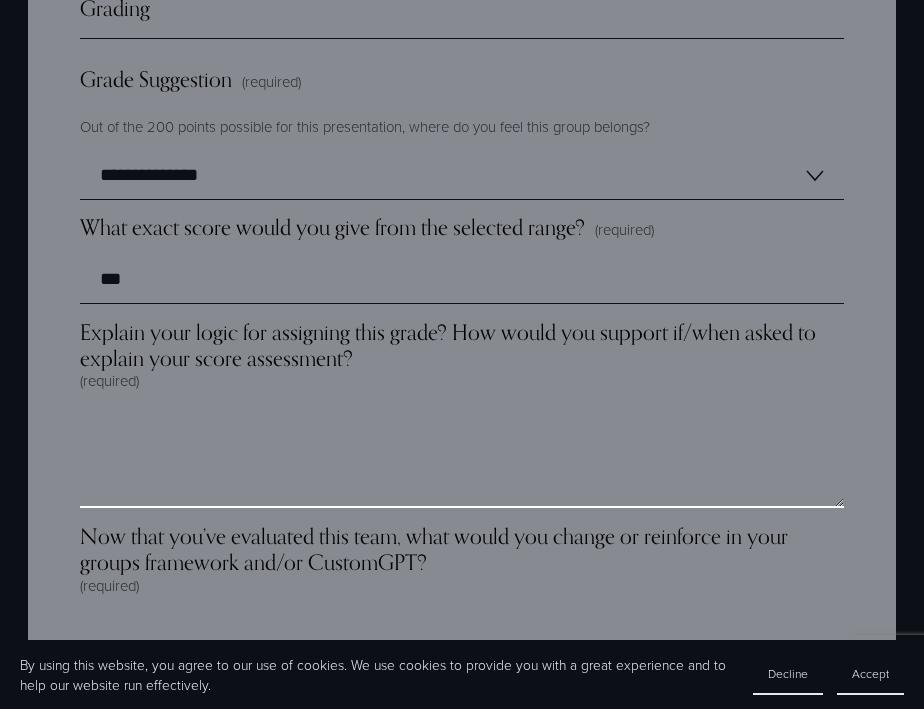 click on "Explain your logic for assigning this grade? How would you support if/when asked to explain  your score assessment? (required)" at bounding box center [462, 458] 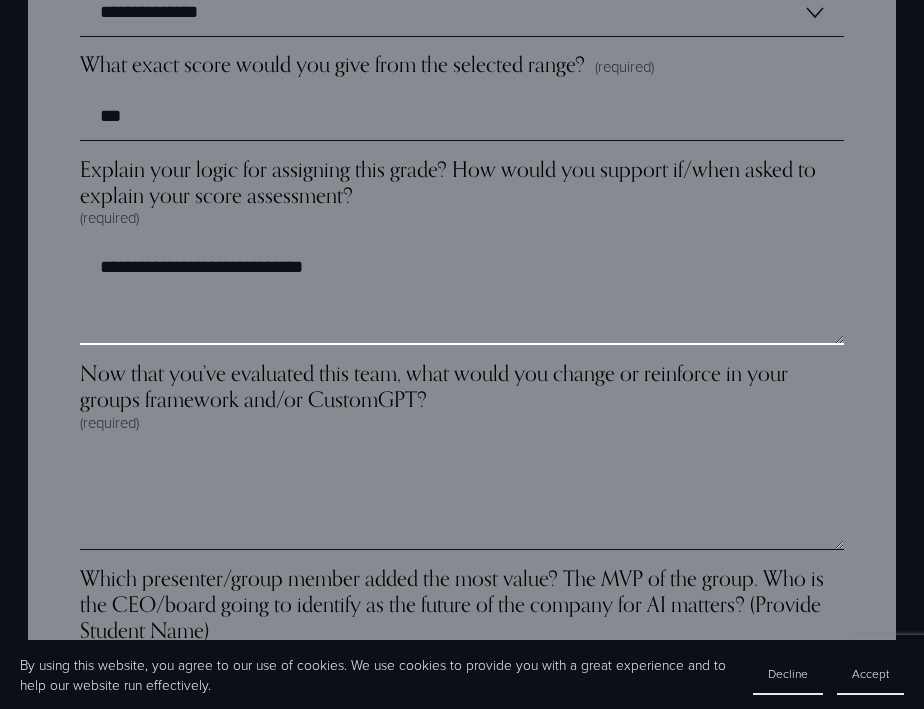 scroll, scrollTop: 5776, scrollLeft: 0, axis: vertical 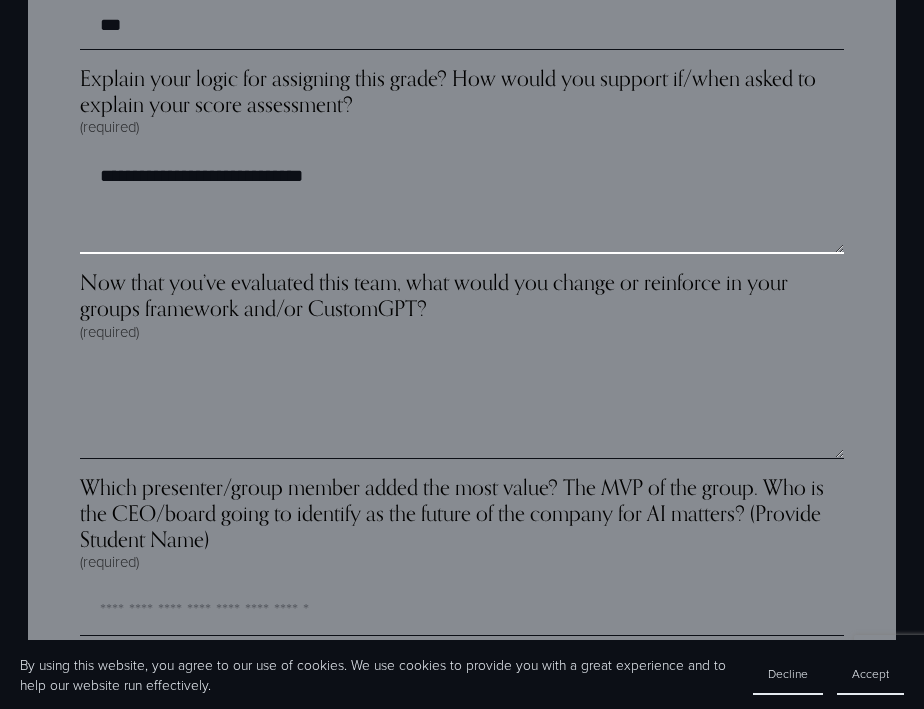 type on "**********" 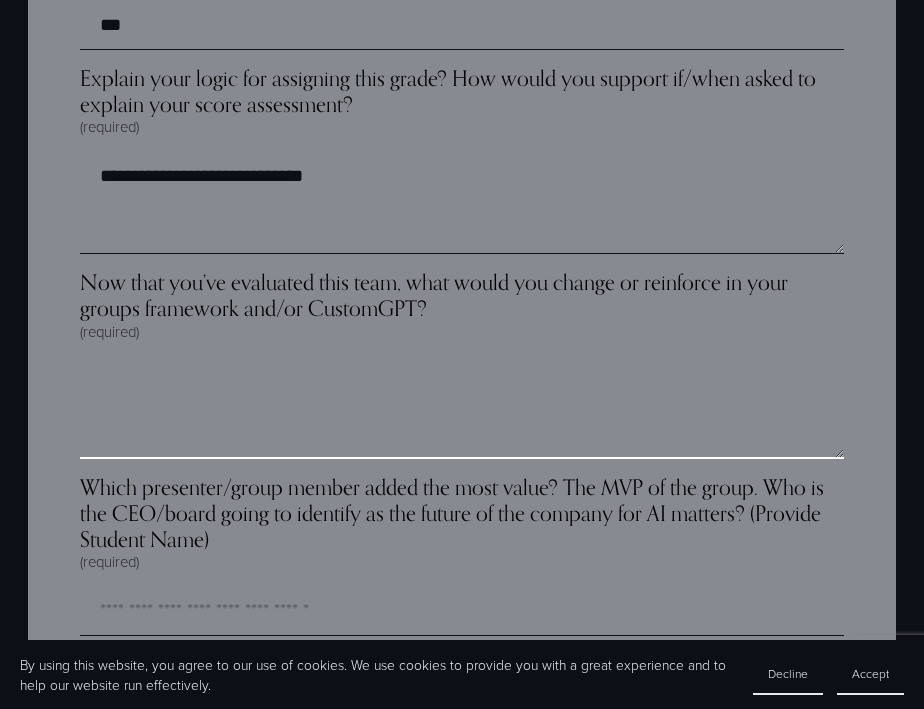 click on "Now that you’ve evaluated this team, what would you change or reinforce in your groups framework and/or CustomGPT? (required)" at bounding box center (462, 409) 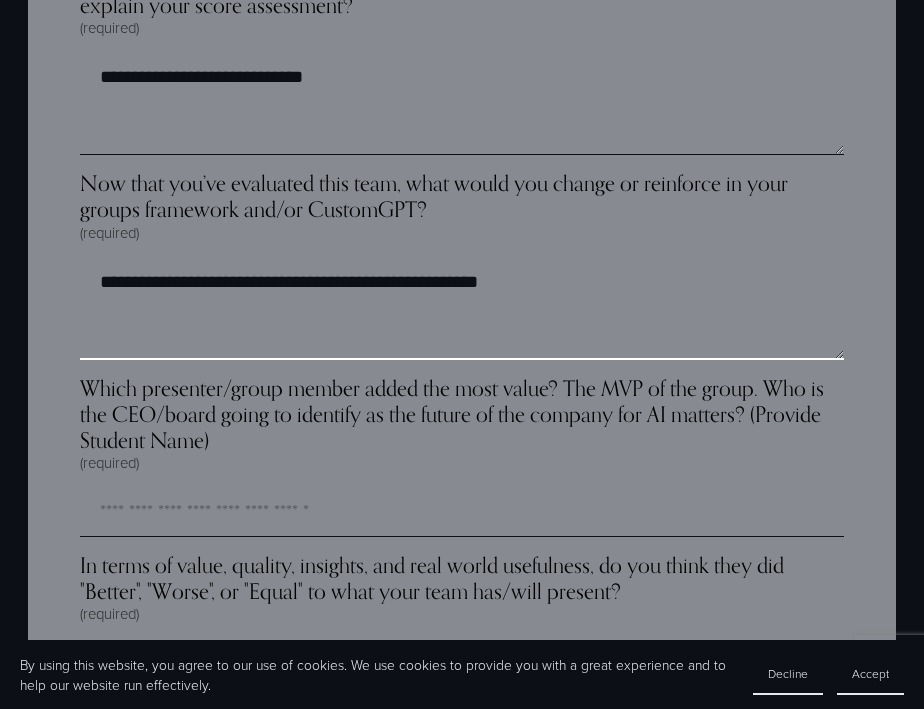 scroll, scrollTop: 5894, scrollLeft: 0, axis: vertical 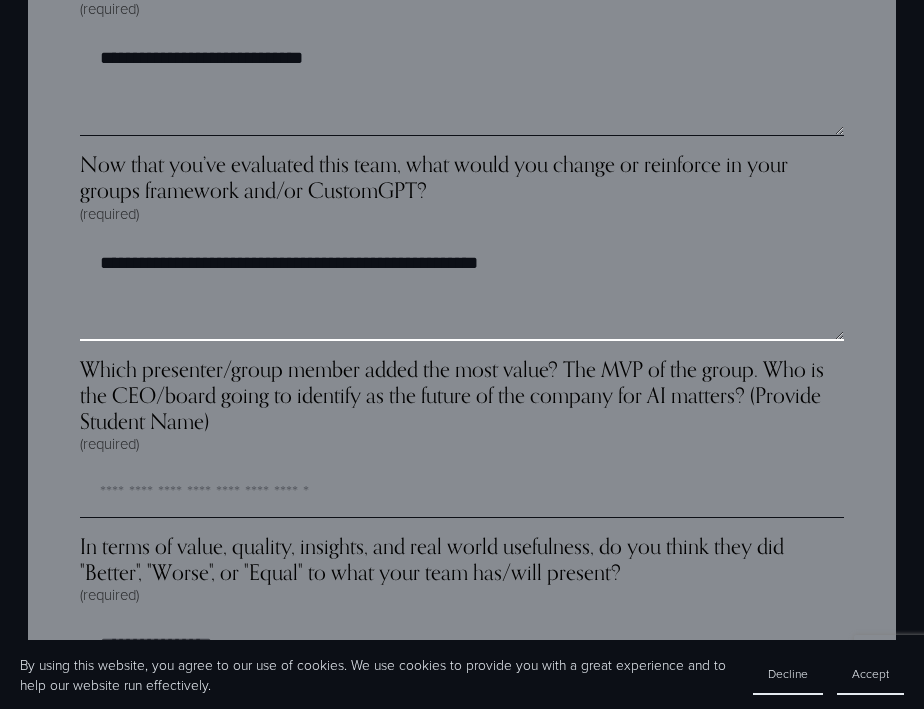 type on "**********" 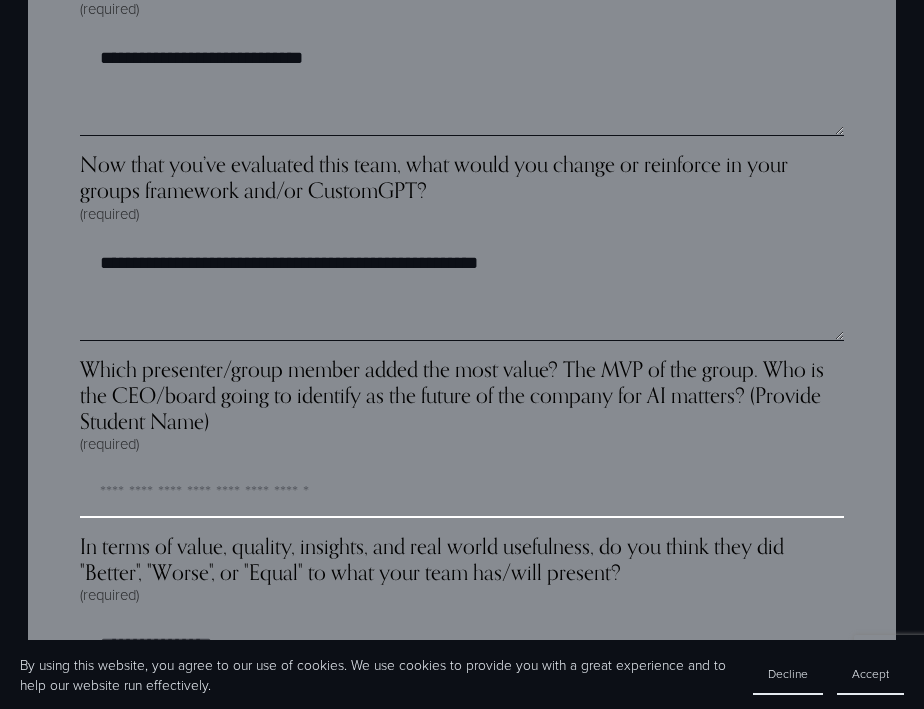 click on "Which presenter/group member added the most value? The MVP of the group. Who is the CEO/board going to identify as the future of the company for AI matters? (Provide Student Name) (required)" at bounding box center (462, 494) 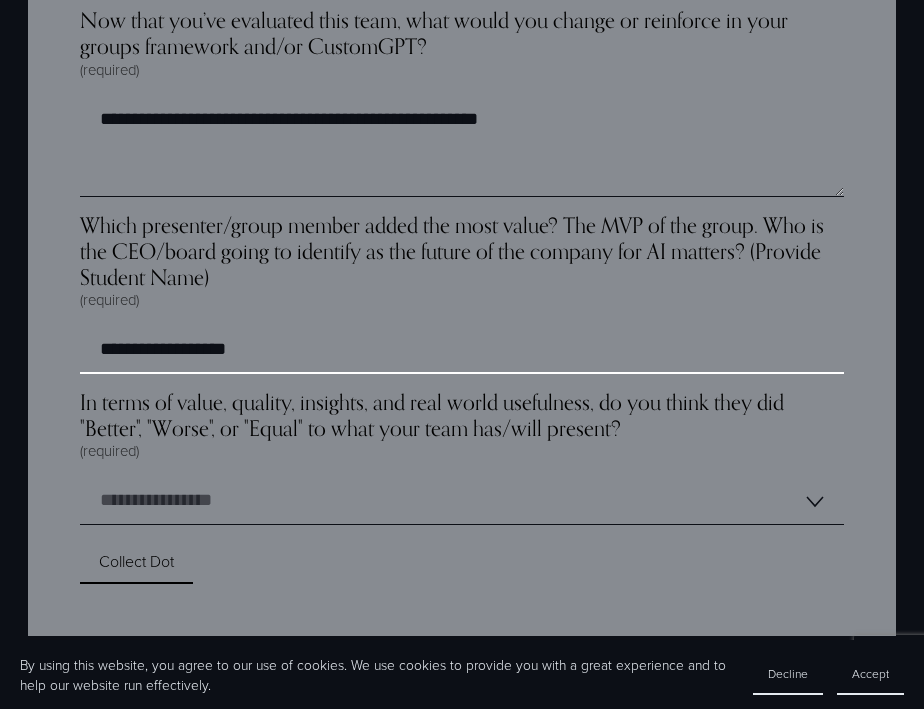 scroll, scrollTop: 6085, scrollLeft: 0, axis: vertical 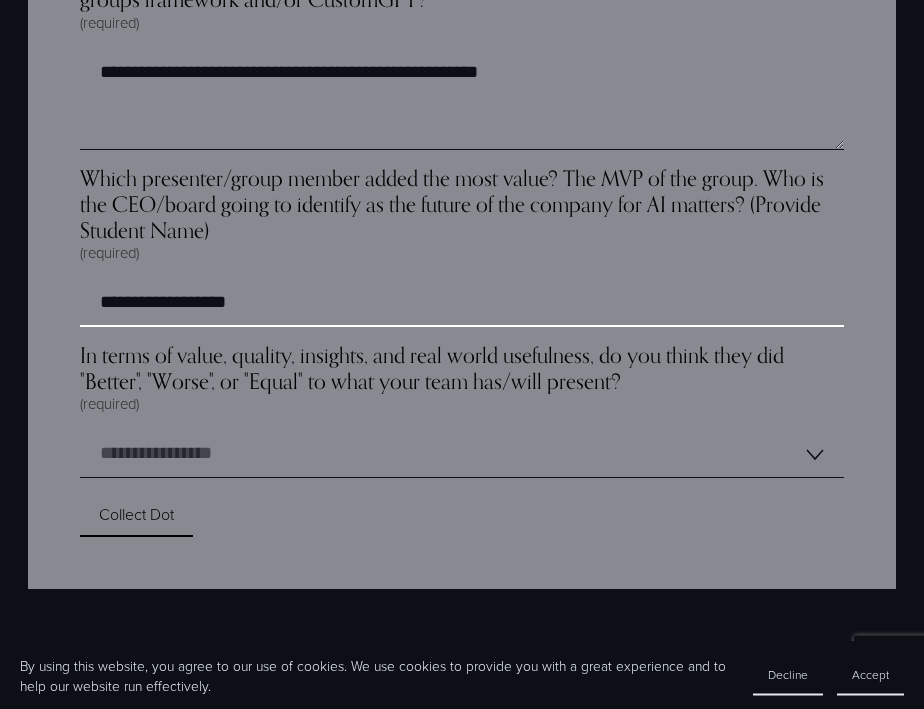 type on "**********" 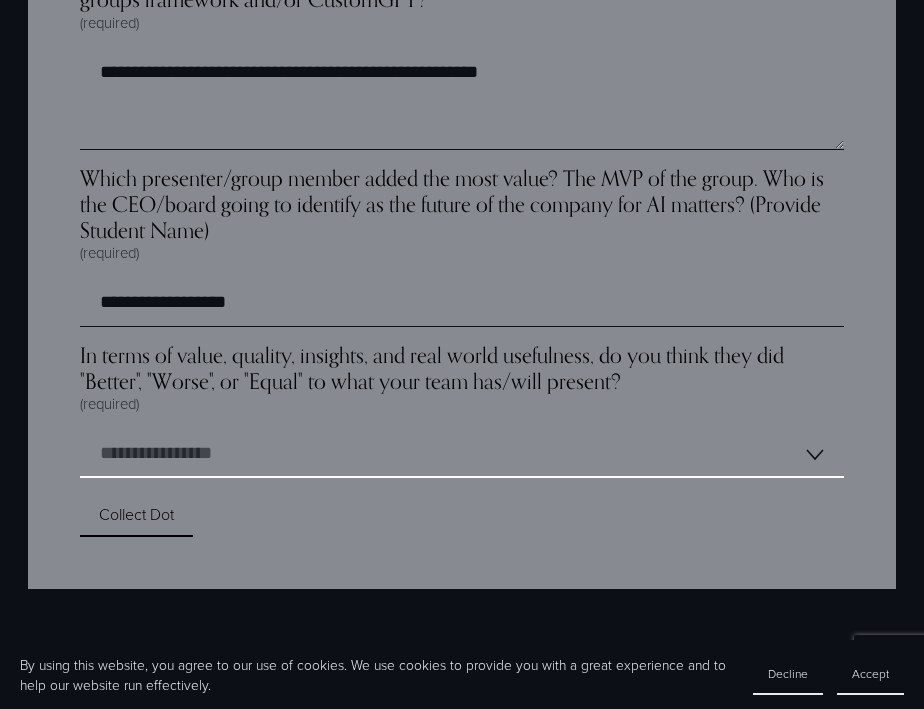 select on "*****" 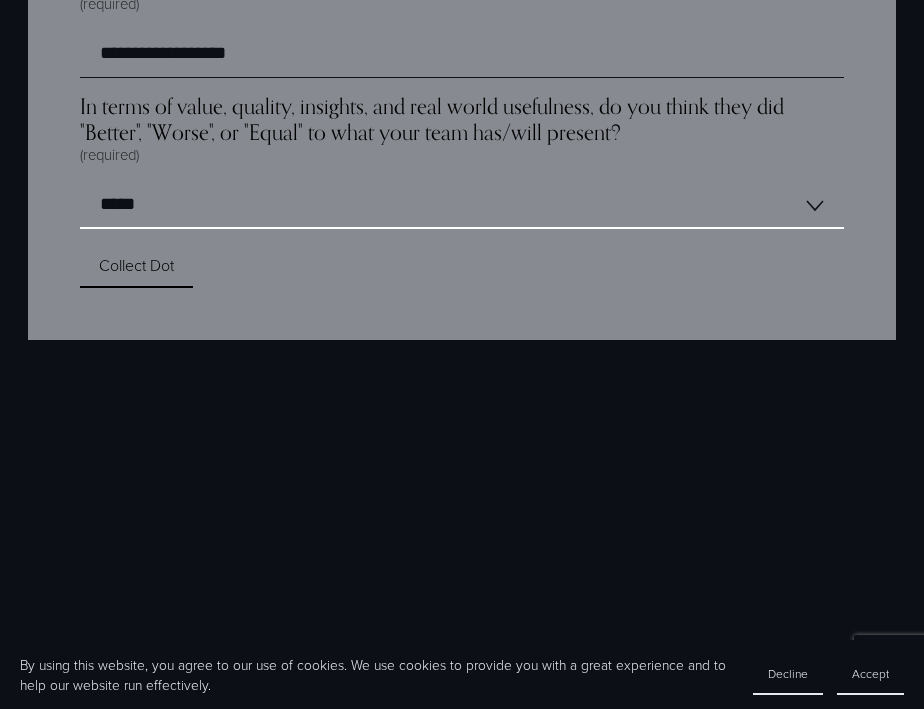 scroll, scrollTop: 6261, scrollLeft: 0, axis: vertical 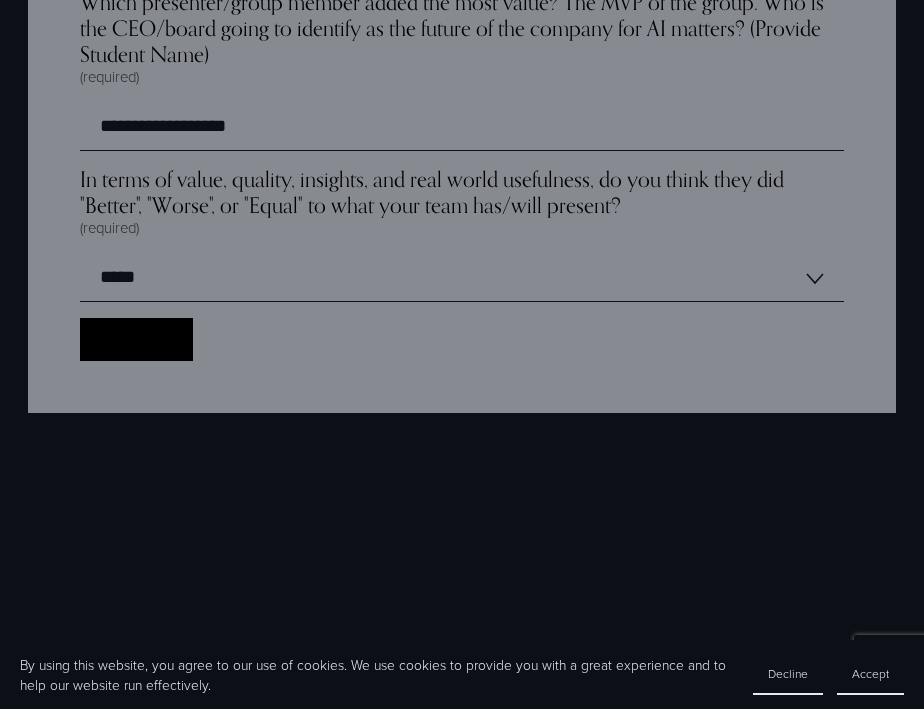 click on "Collect Dot Collect Dot" at bounding box center (136, 339) 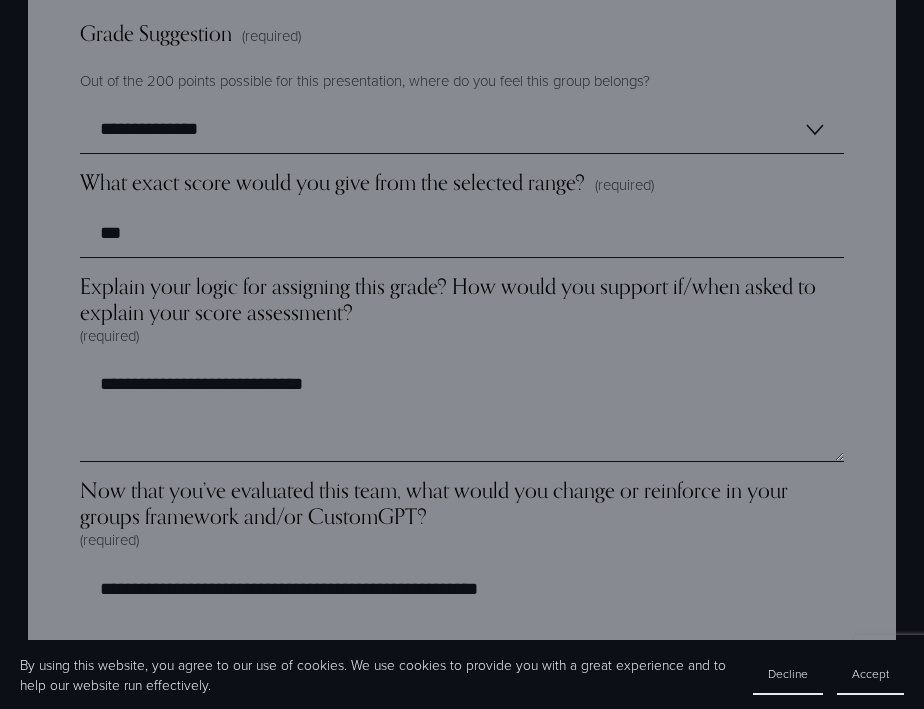 scroll, scrollTop: 5559, scrollLeft: 0, axis: vertical 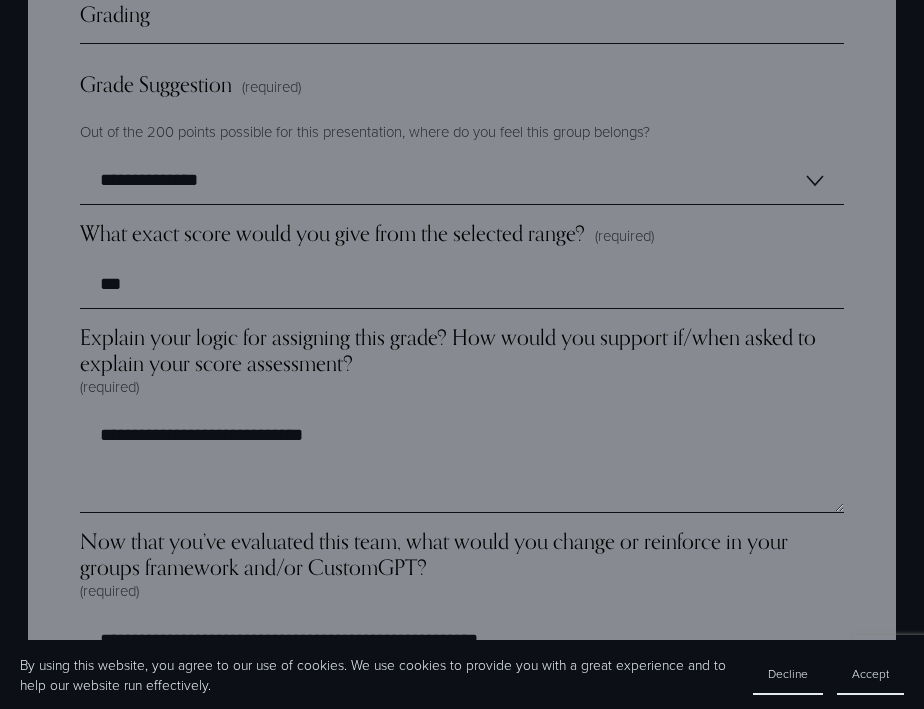 click on "By using this website, you agree to our use of cookies. We use cookies to provide you with a great experience and to help our website run effectively. Decline Accept
0
Final Course Dot Collector - HRAI 2025
You will help grade your classmates' work, and the quality of your insights will also be used to calculate your grade. Rest assured, your name and comments will be kept confidential and not shared with your classmates. But they will be used by an AI system for analysis." at bounding box center (462, -1971) 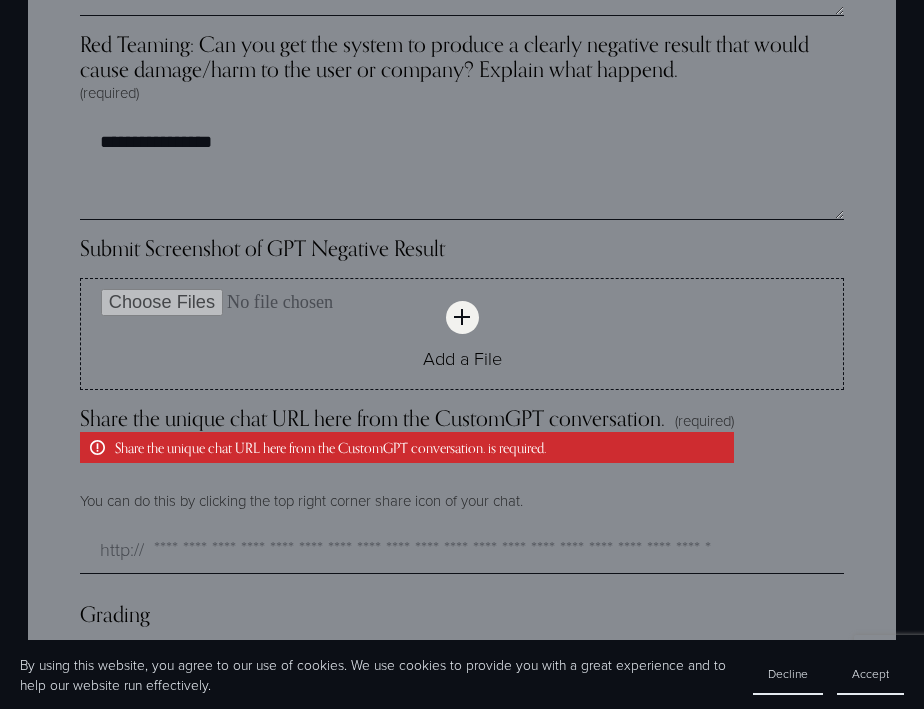 scroll, scrollTop: 4975, scrollLeft: 0, axis: vertical 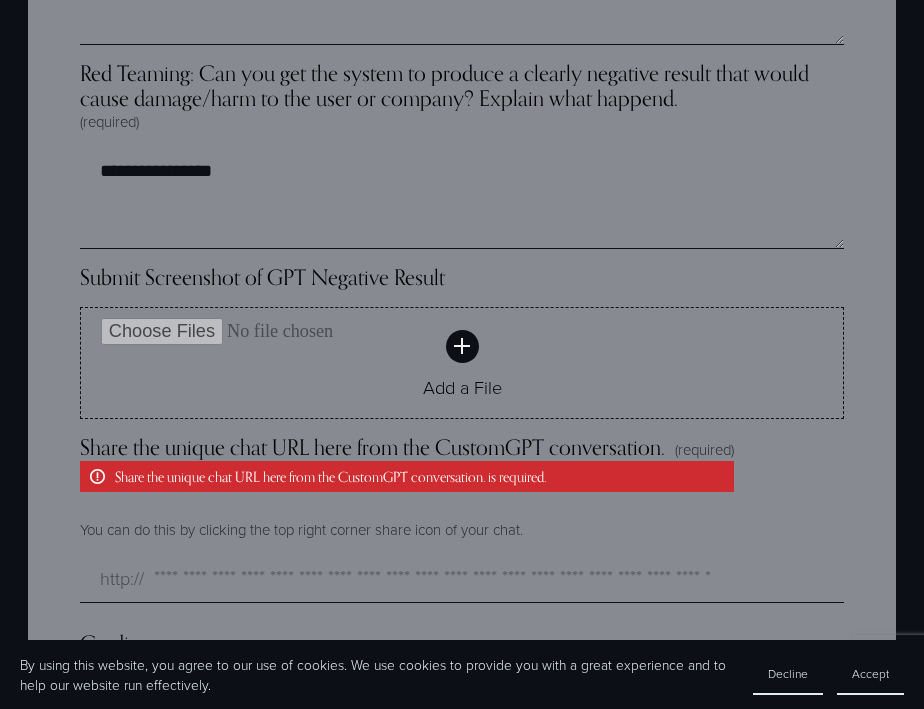 click at bounding box center [462, 346] 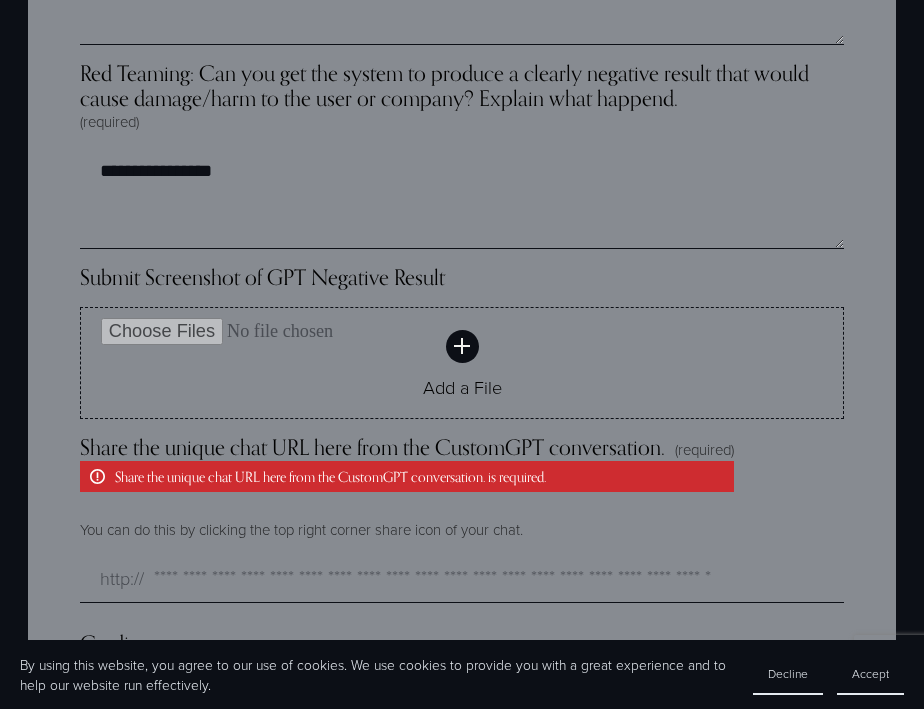 click at bounding box center [462, 346] 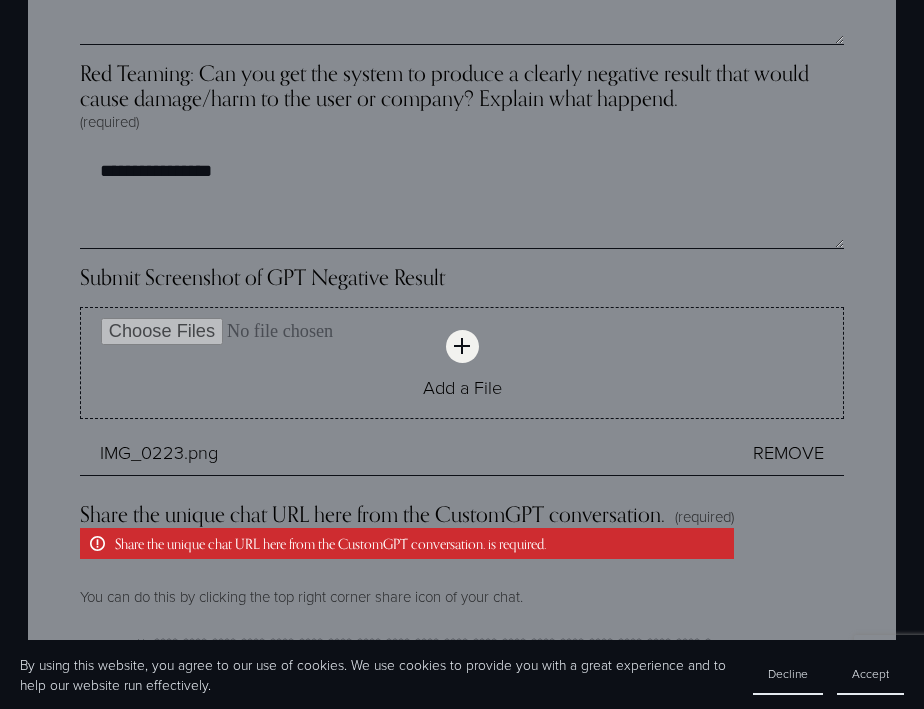 click on "Share the unique chat URL here from the CustomGPT conversation. (required) Share the unique chat URL here from the CustomGPT conversation. is required." at bounding box center (462, 646) 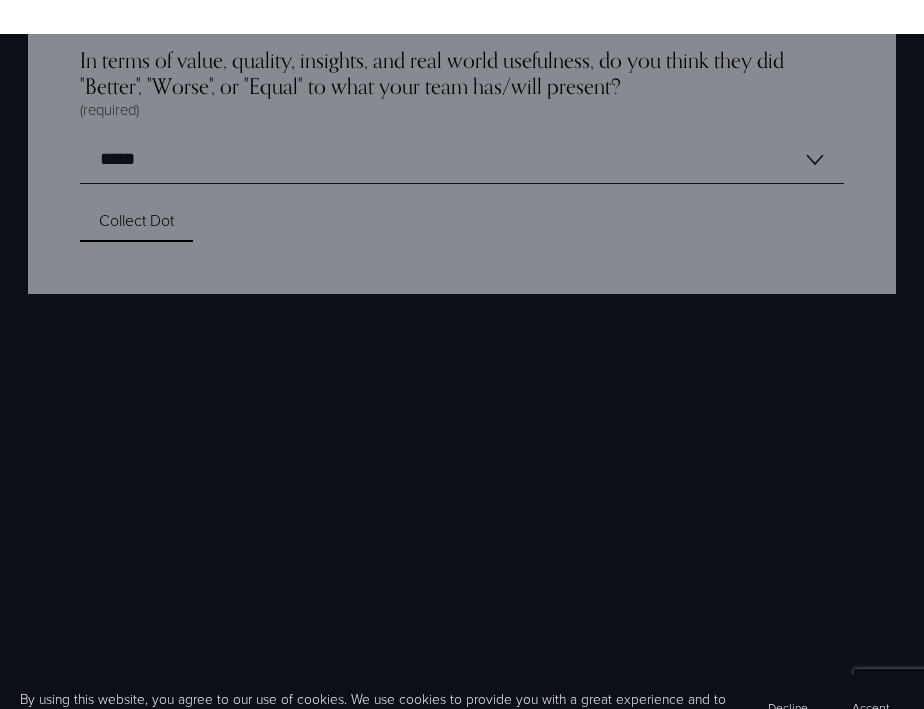 scroll, scrollTop: 6511, scrollLeft: 0, axis: vertical 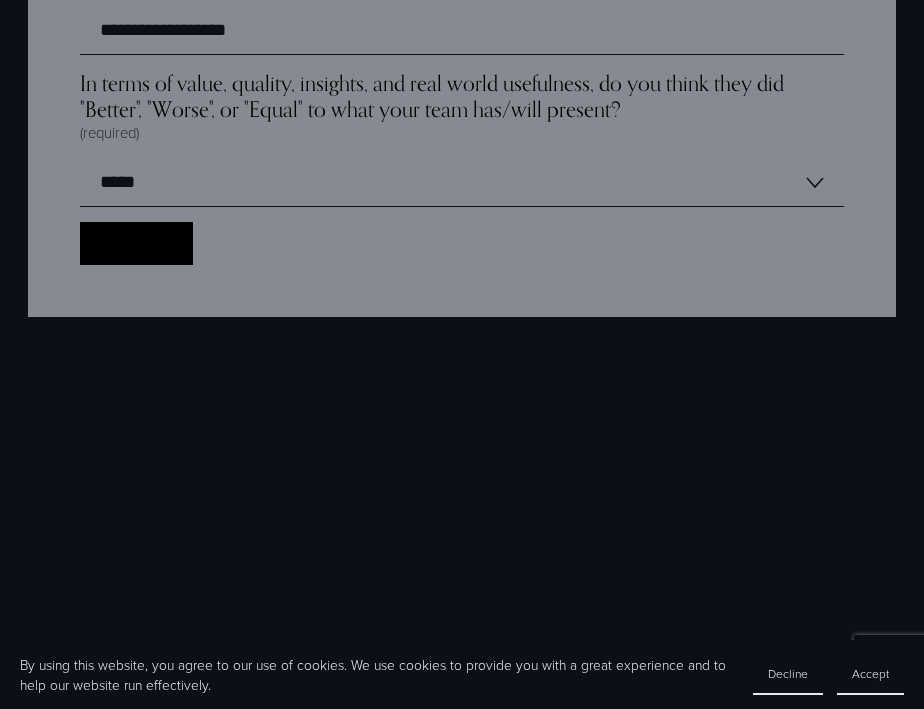 type on "**********" 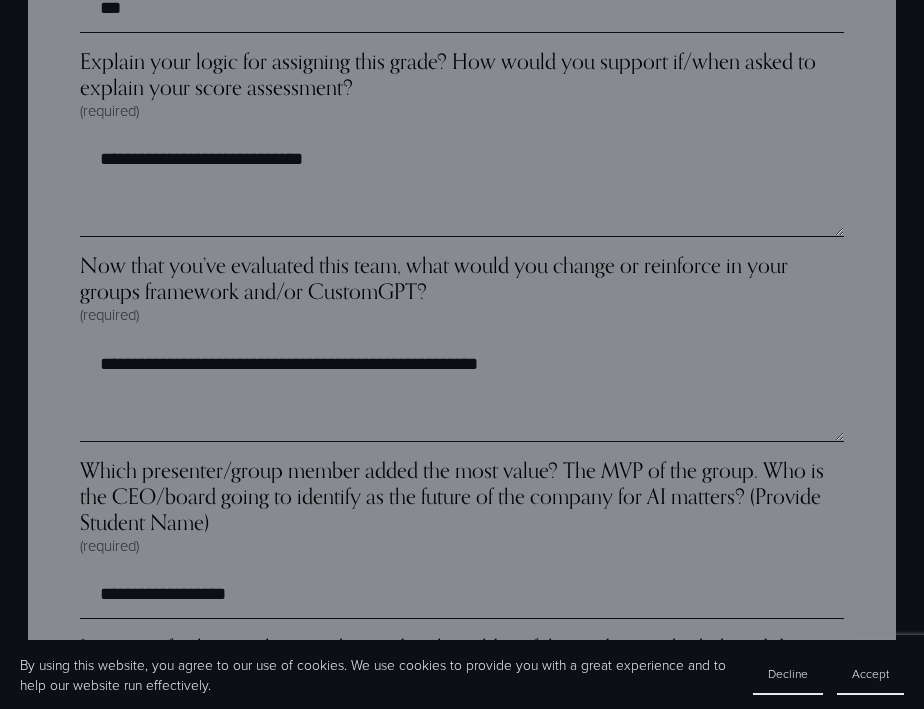 scroll, scrollTop: 6247, scrollLeft: 0, axis: vertical 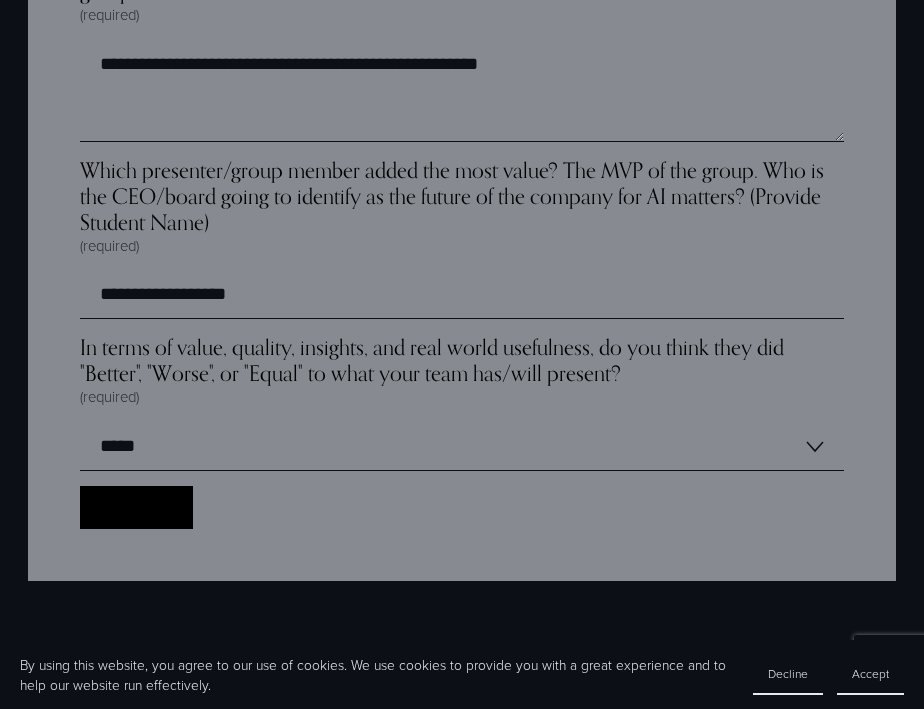 click on "Collect Dot Collect Dot" at bounding box center [136, 507] 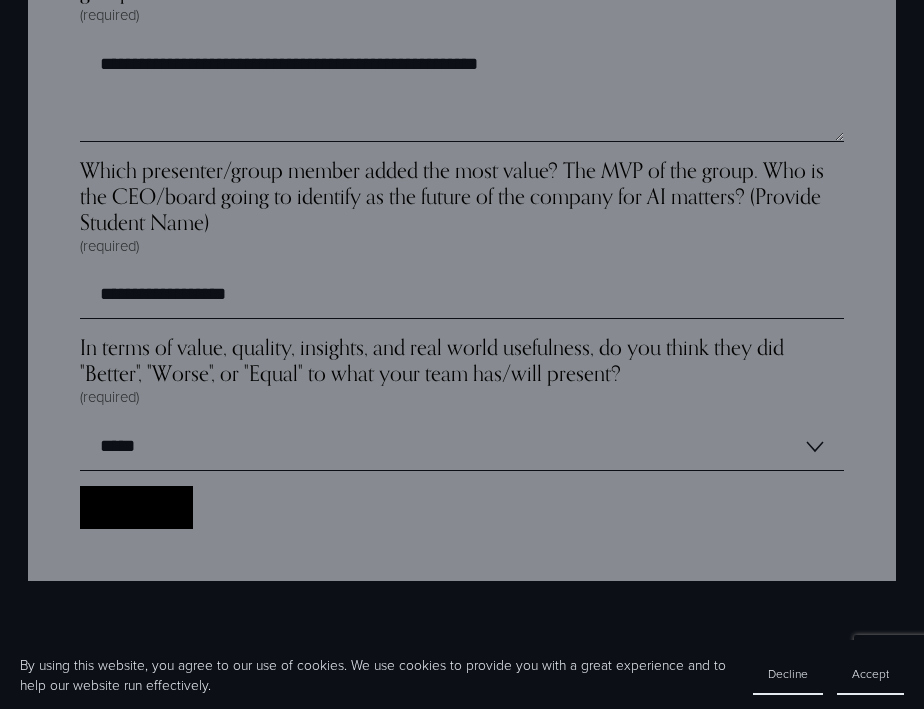click on "Submitting Collect Dot" at bounding box center (136, 507) 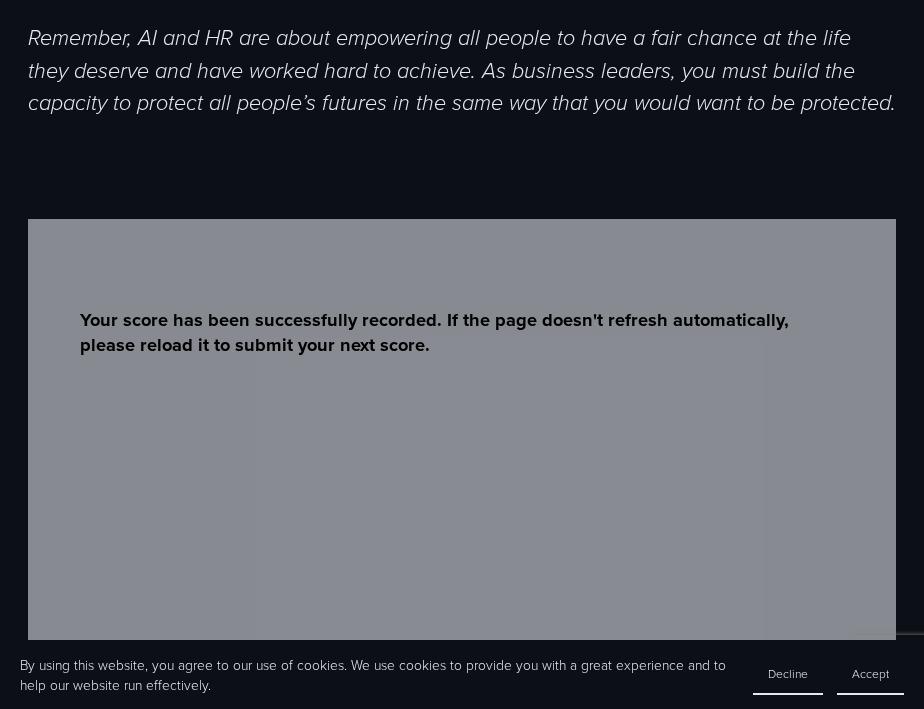 scroll, scrollTop: 1188, scrollLeft: 0, axis: vertical 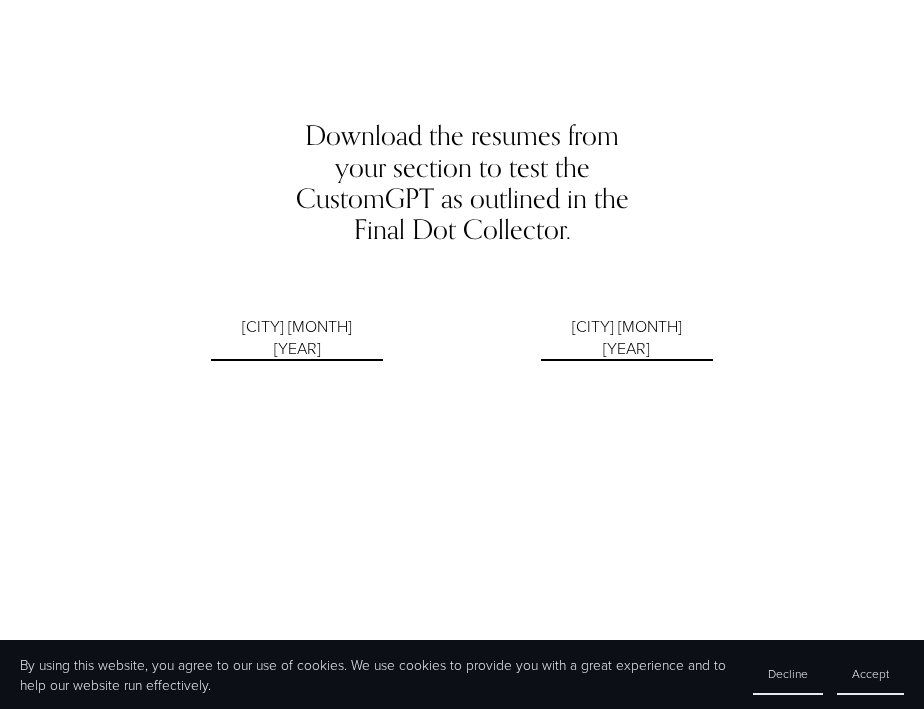 click on "Monterrey August 2025" at bounding box center (297, 338) 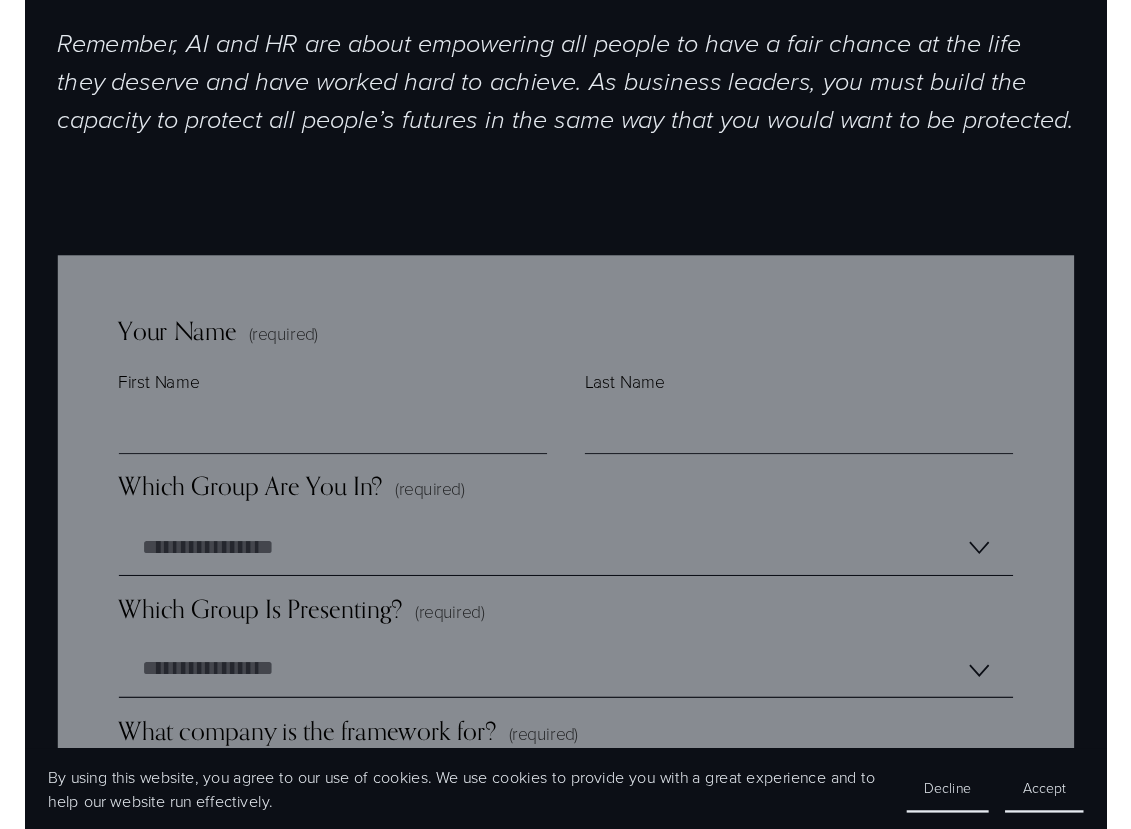 scroll, scrollTop: 1210, scrollLeft: 0, axis: vertical 